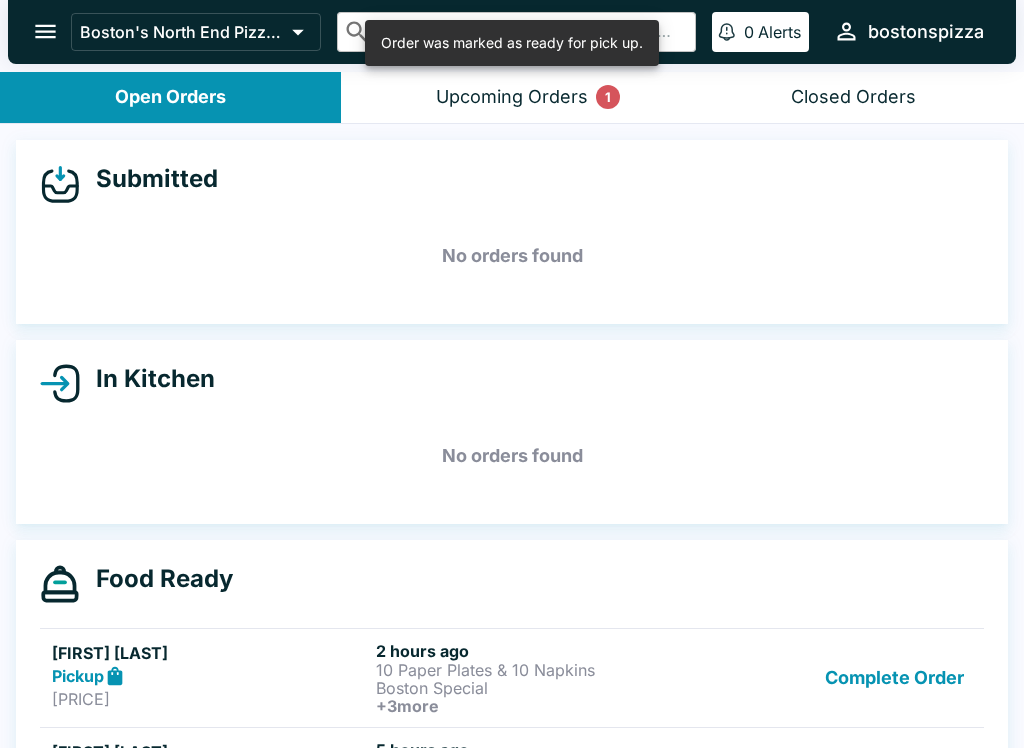 click on "1" at bounding box center (608, 97) 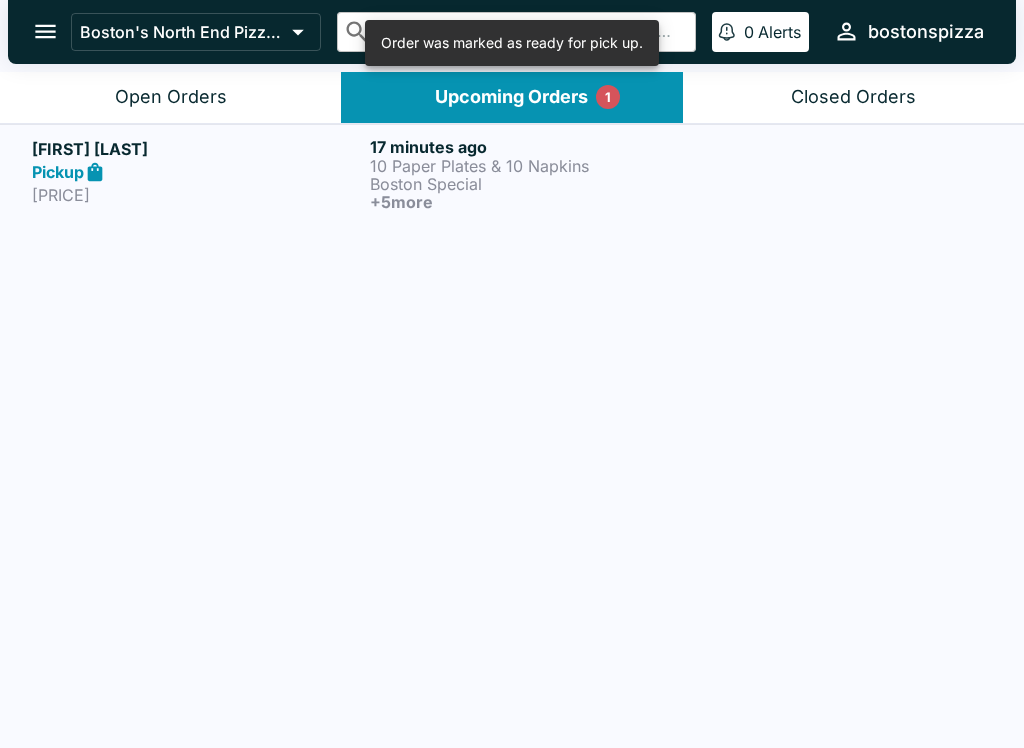 click on "Boston Special" at bounding box center [535, 184] 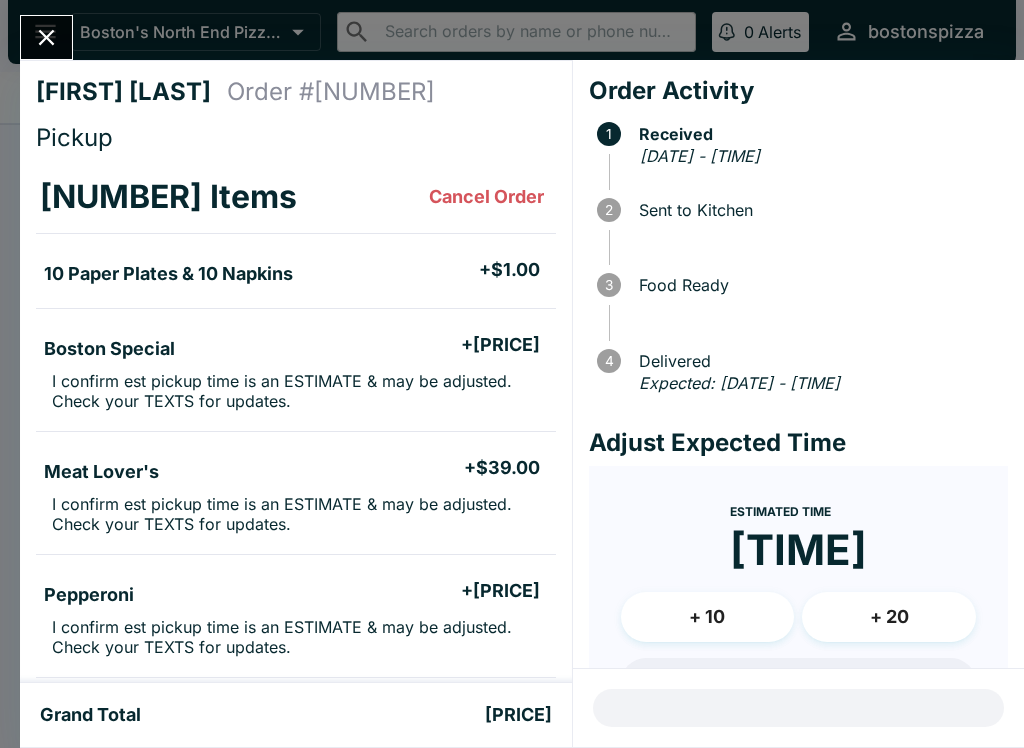 scroll, scrollTop: 0, scrollLeft: 0, axis: both 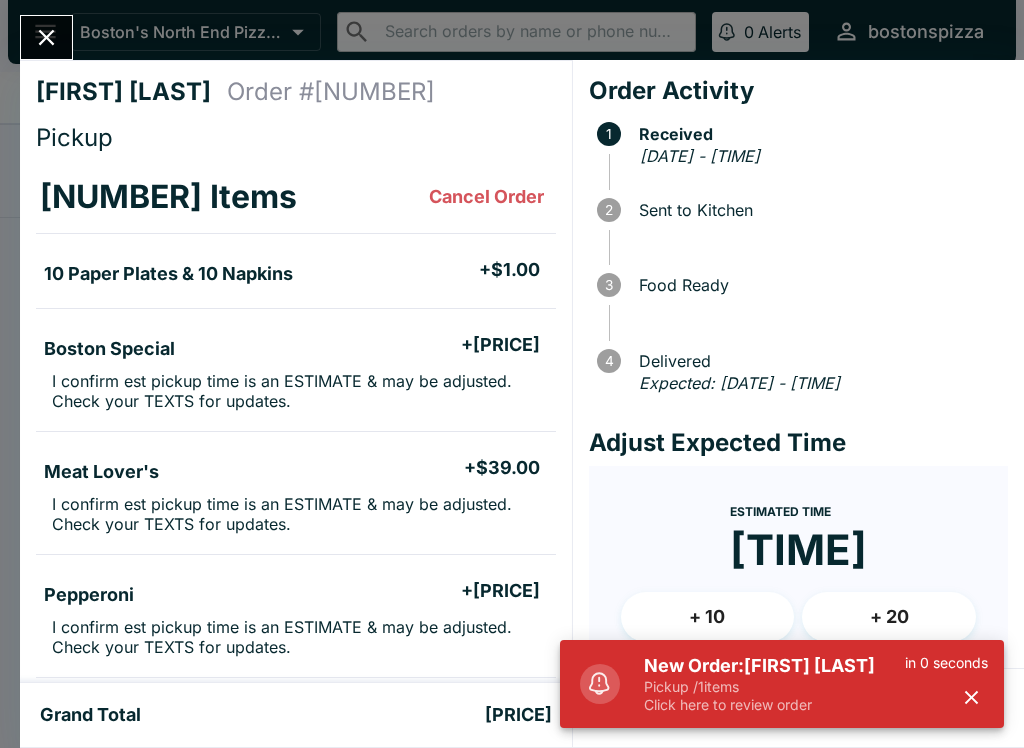 click on "Pickup   /  [NUMBER]  items" at bounding box center (774, 687) 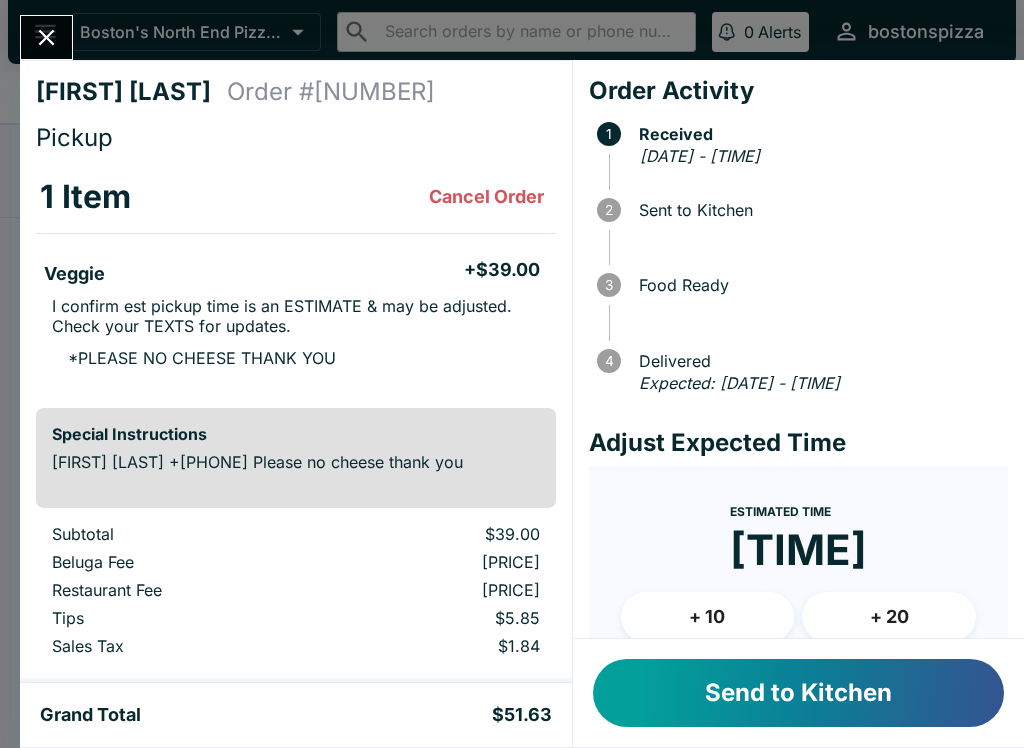 click on "Send to Kitchen" at bounding box center (798, 693) 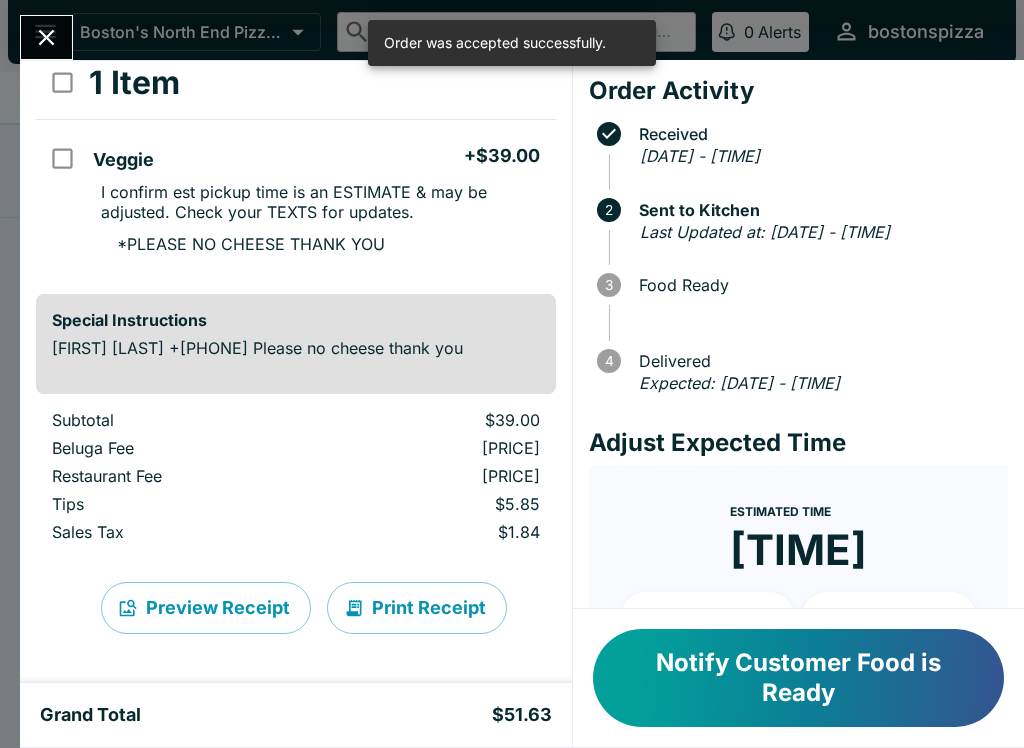 scroll, scrollTop: 116, scrollLeft: 0, axis: vertical 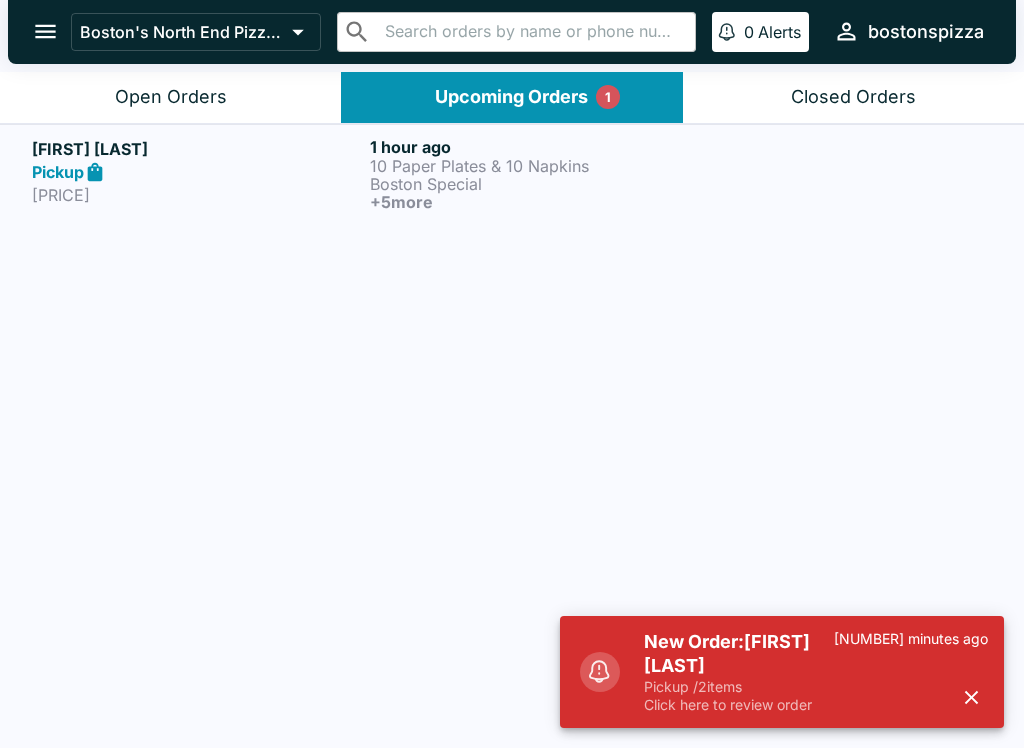 click on "New Order:  [FIRST] [LAST]" at bounding box center [739, 654] 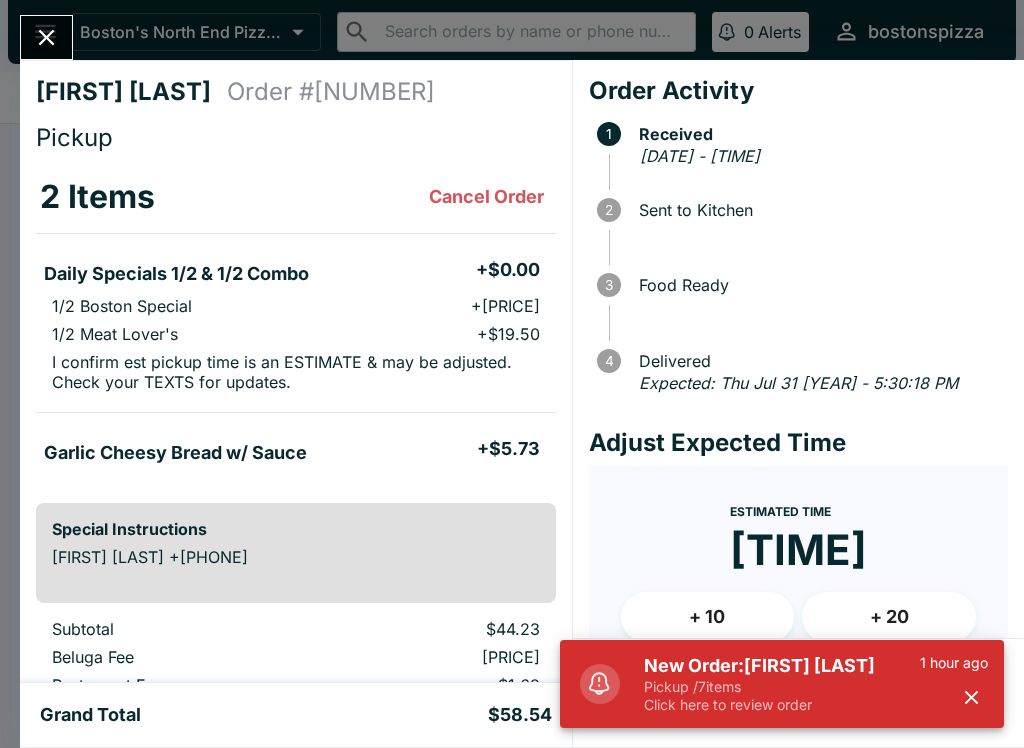 click at bounding box center (971, 697) 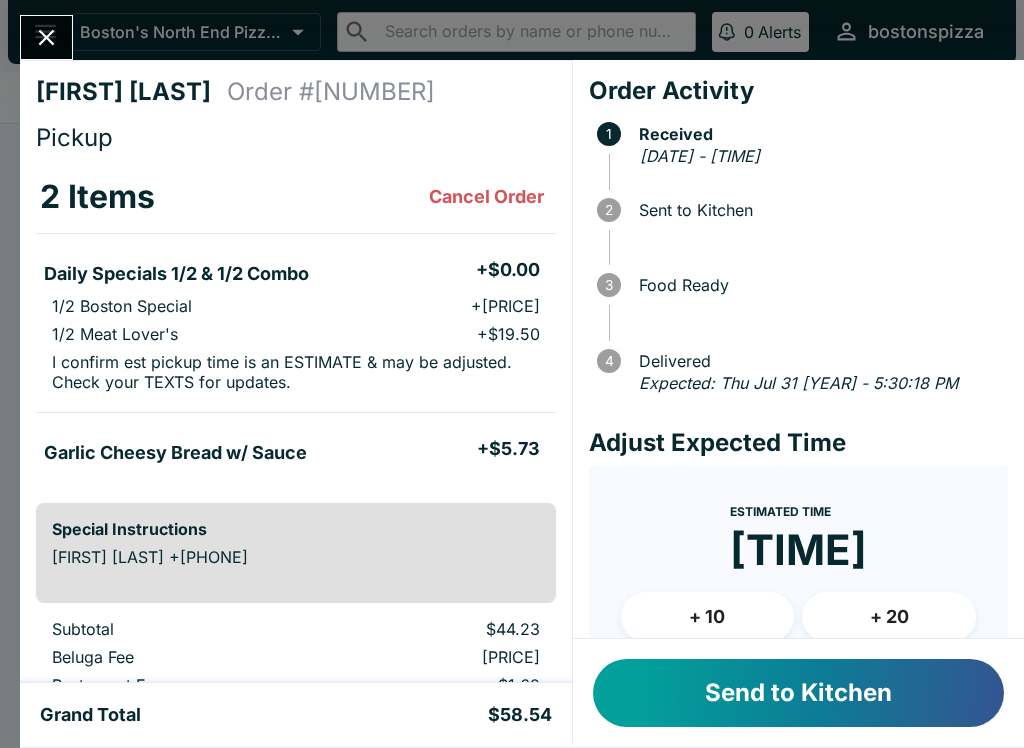 click on "Send to Kitchen" at bounding box center [798, 693] 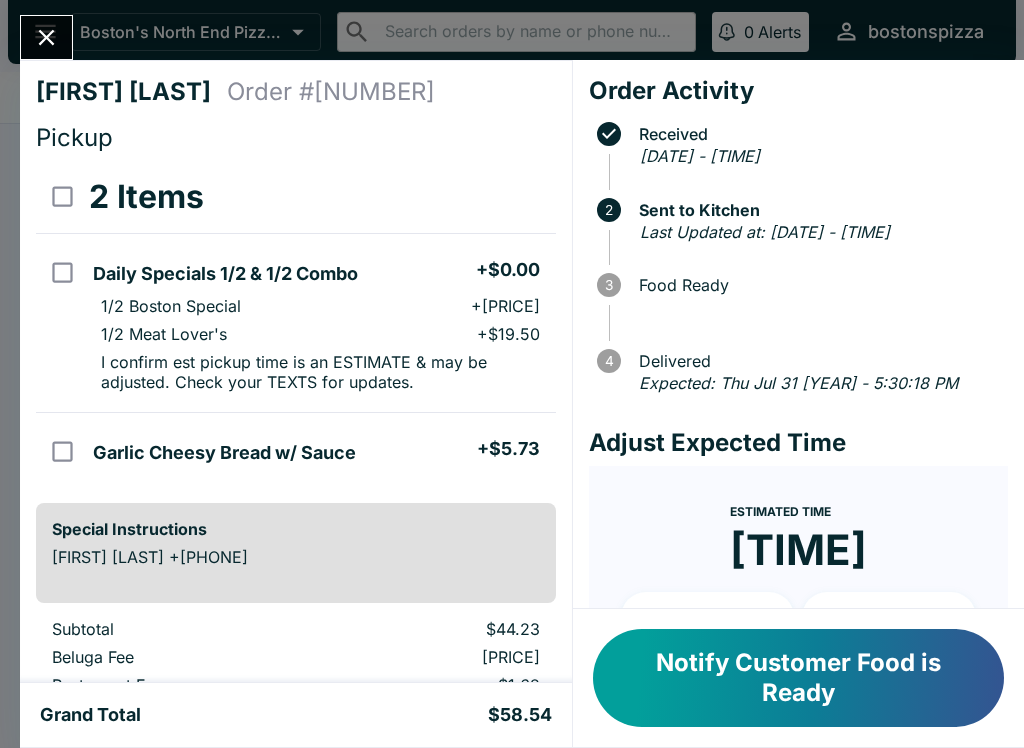 click 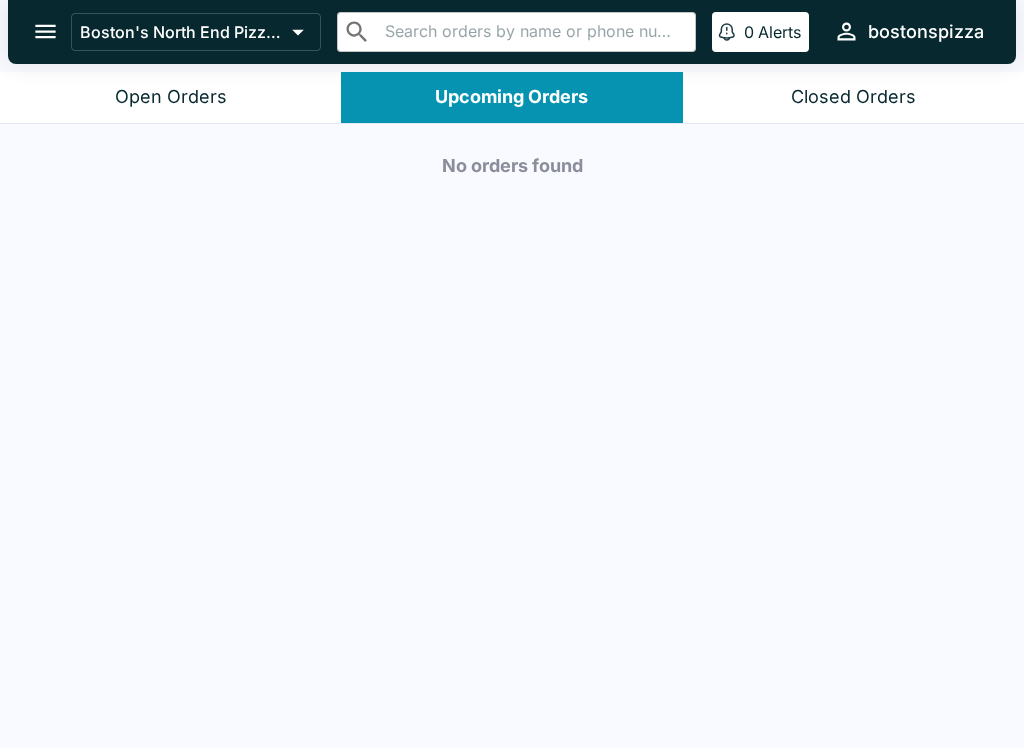 click on "Open Orders" at bounding box center (171, 97) 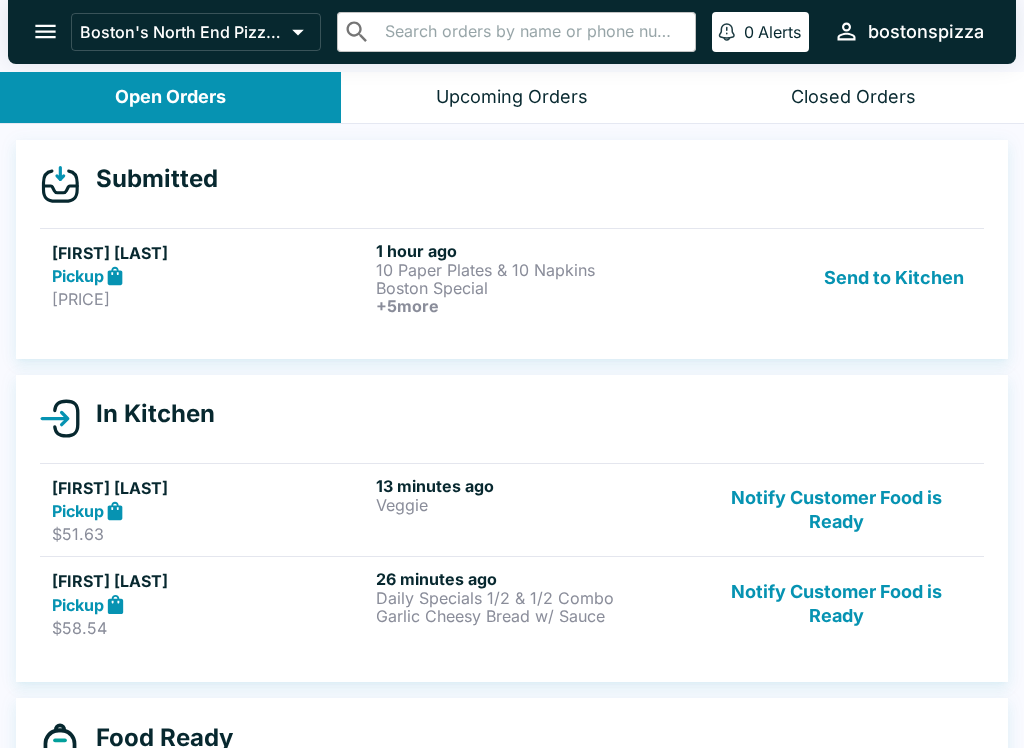 click on "Pickup" at bounding box center (210, 276) 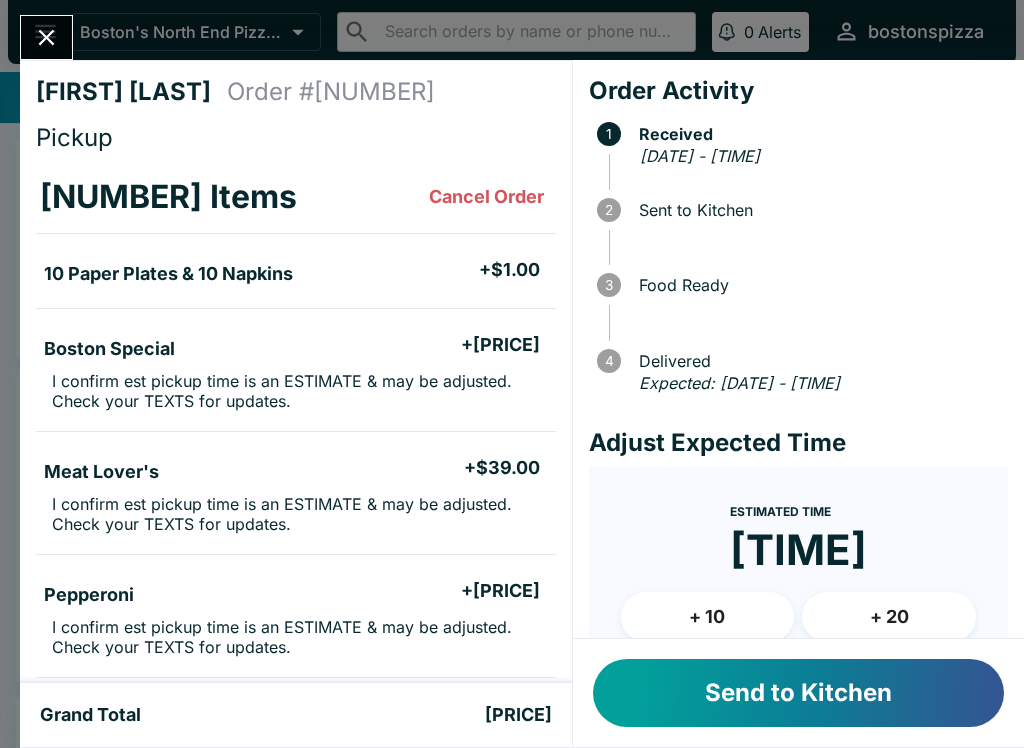 click 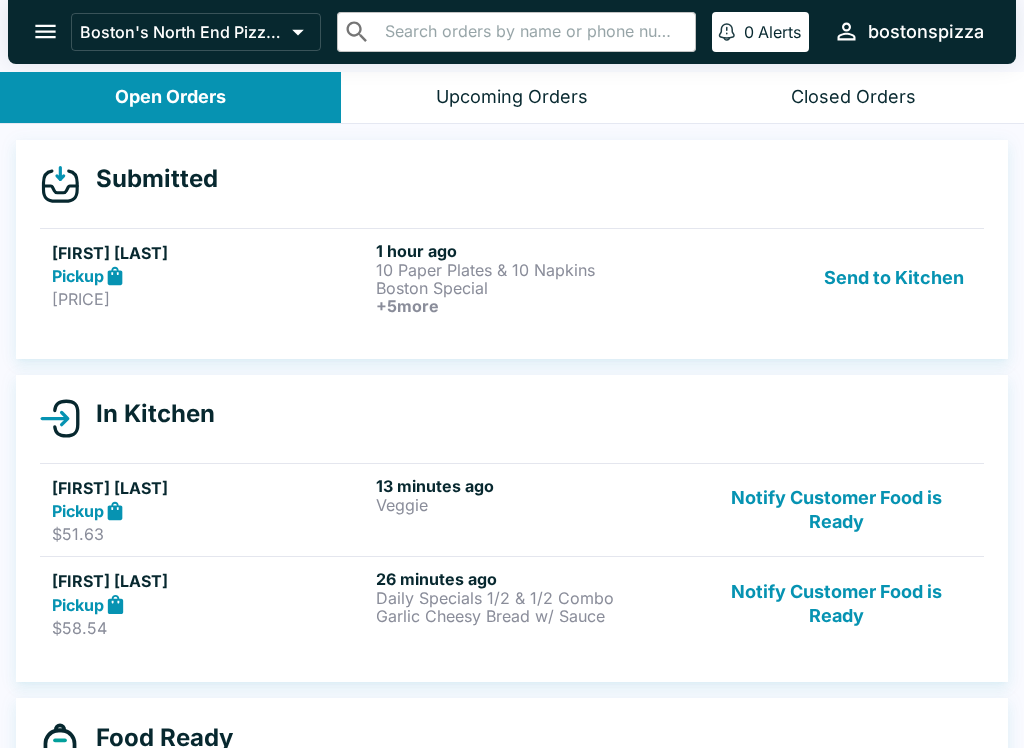 click on "[PRICE]" at bounding box center [210, 299] 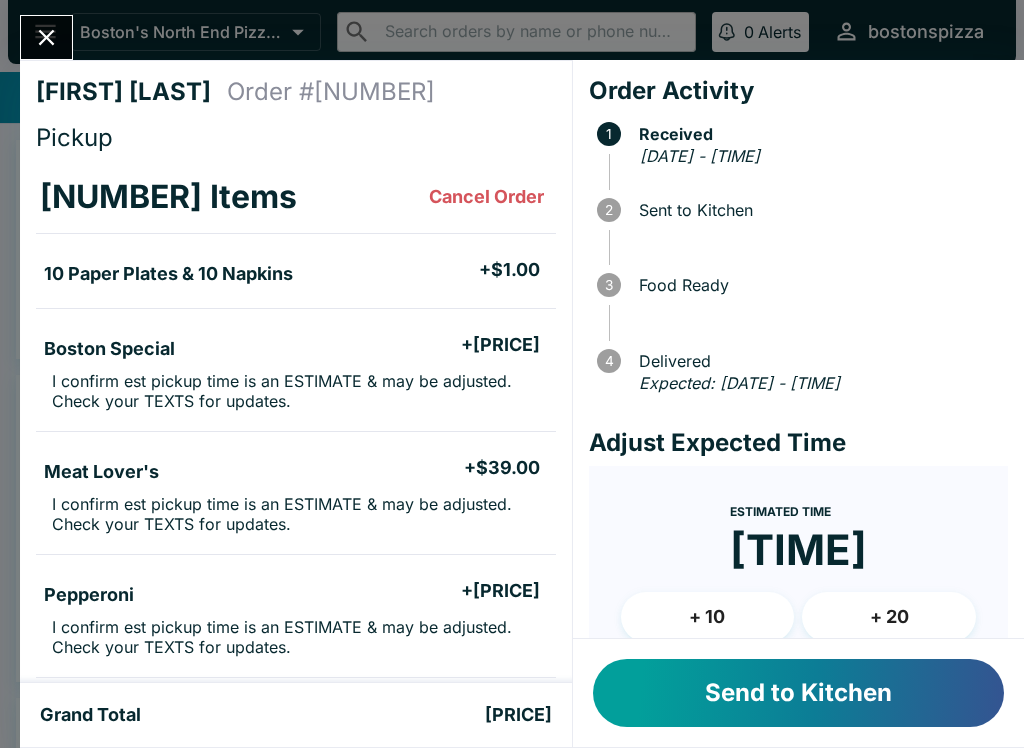 click on "Send to Kitchen" at bounding box center (798, 693) 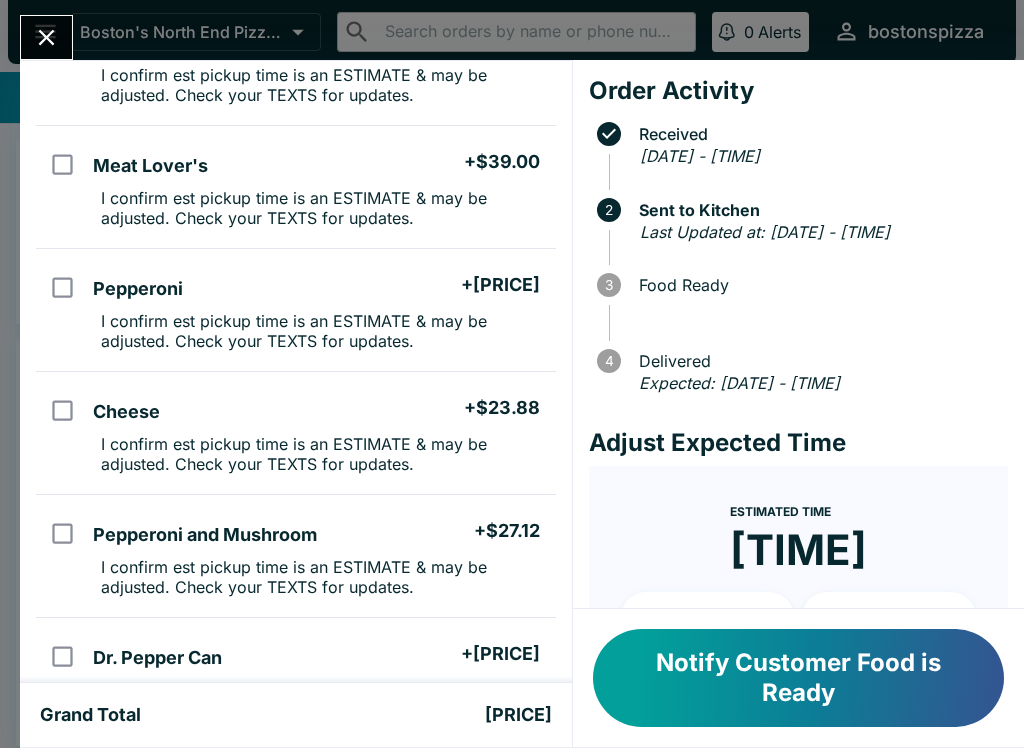 scroll, scrollTop: 313, scrollLeft: 0, axis: vertical 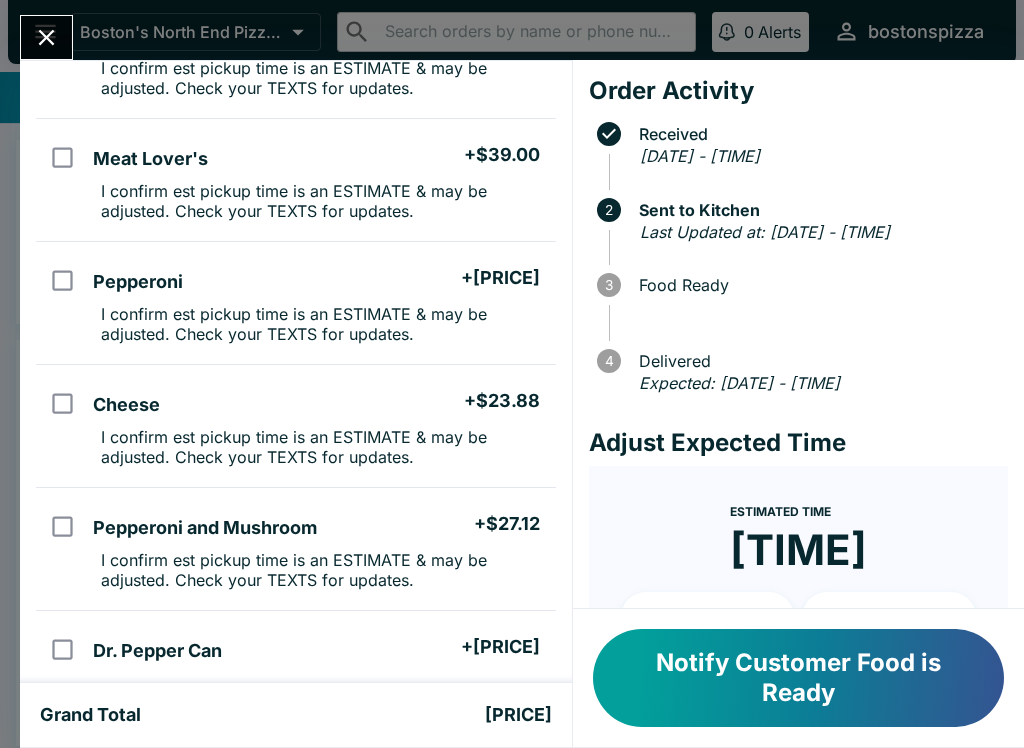 click 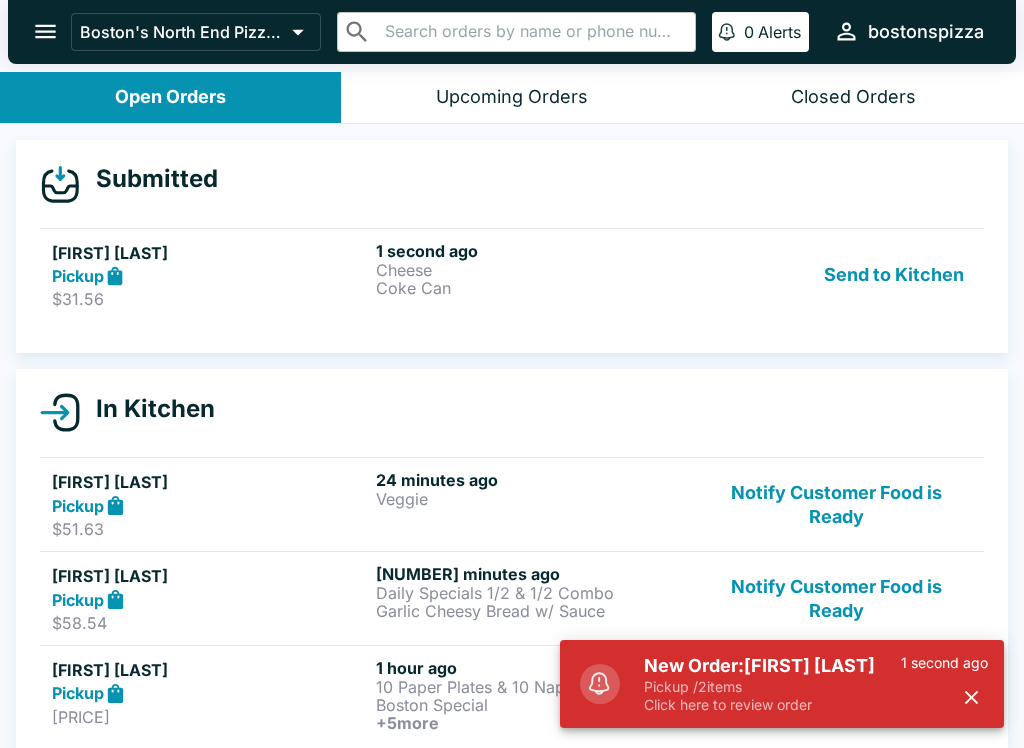 click on "New Order:  [FIRST] [LAST]" at bounding box center [772, 666] 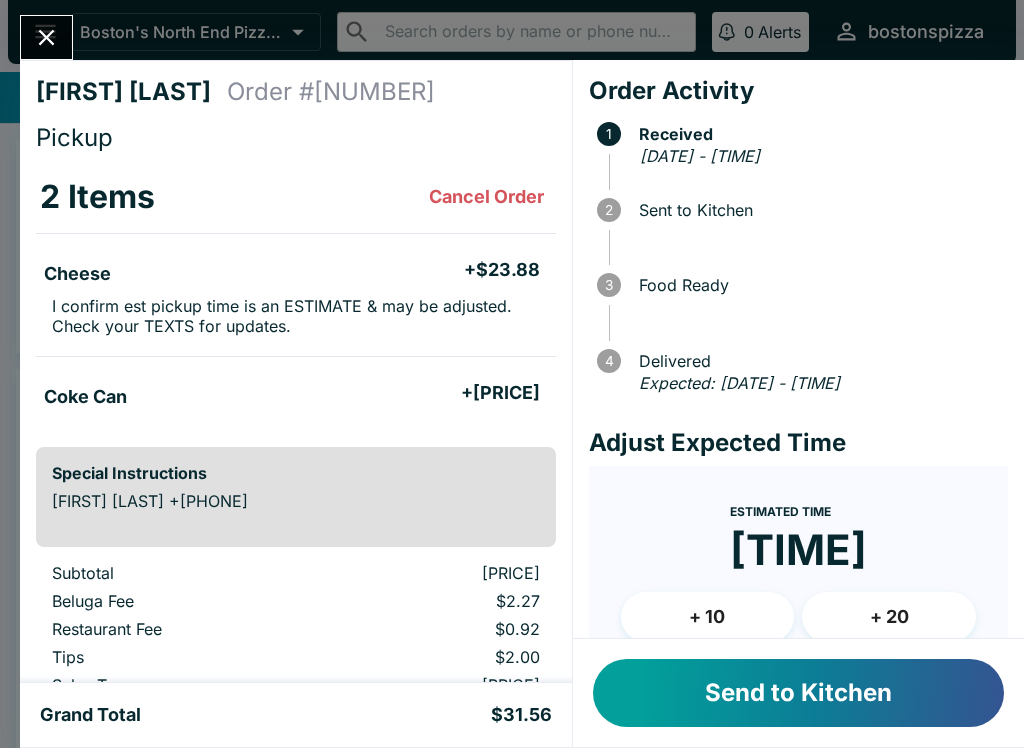 click on "Send to Kitchen" at bounding box center [798, 693] 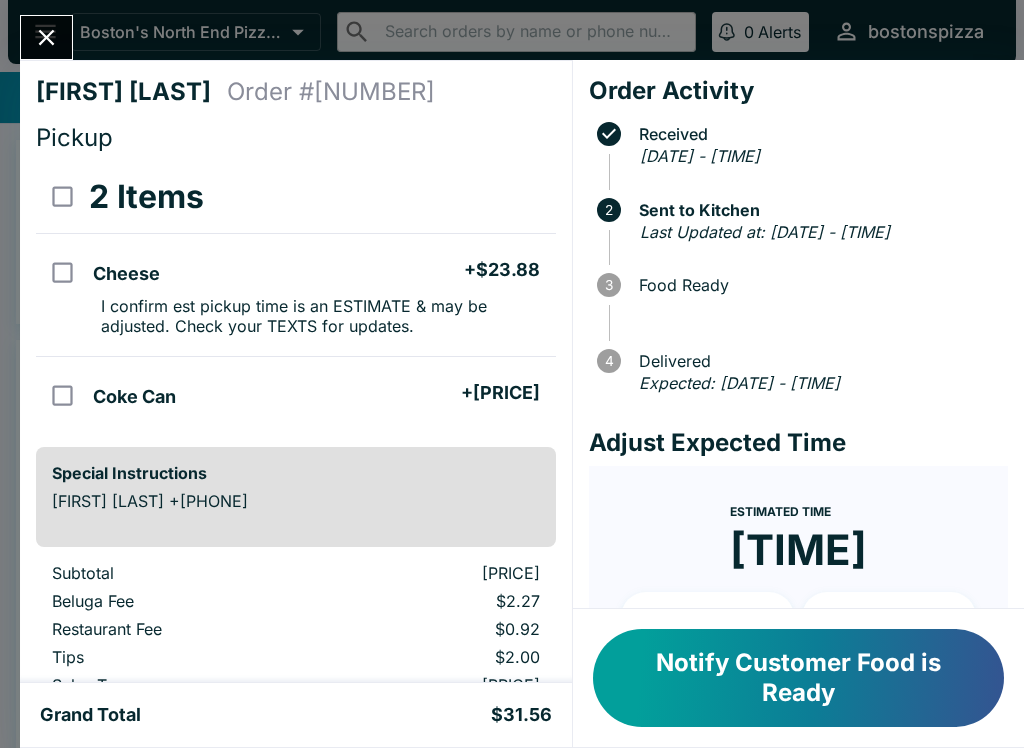 click 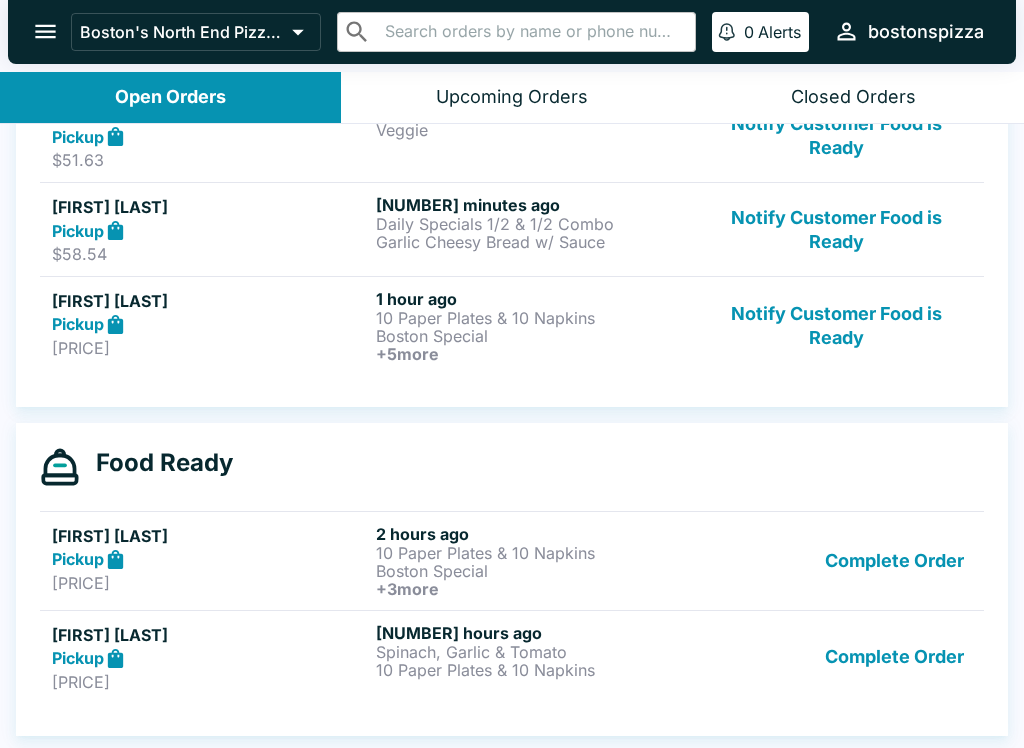 scroll, scrollTop: 433, scrollLeft: 0, axis: vertical 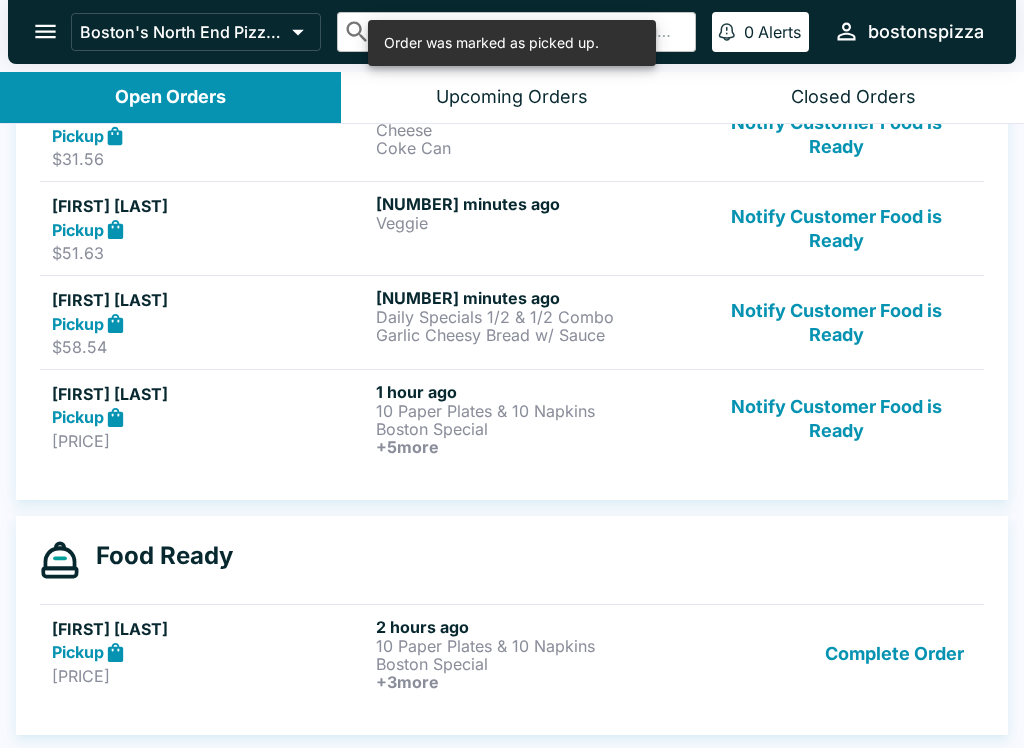 click on "Complete Order" at bounding box center (894, 654) 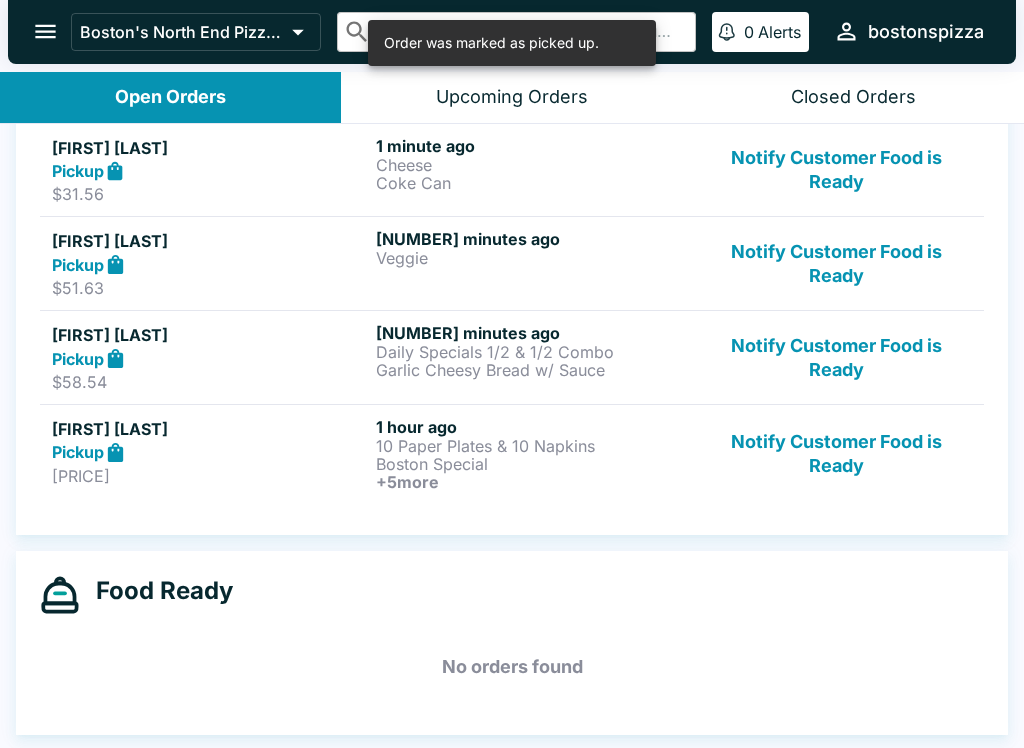 scroll, scrollTop: 305, scrollLeft: 0, axis: vertical 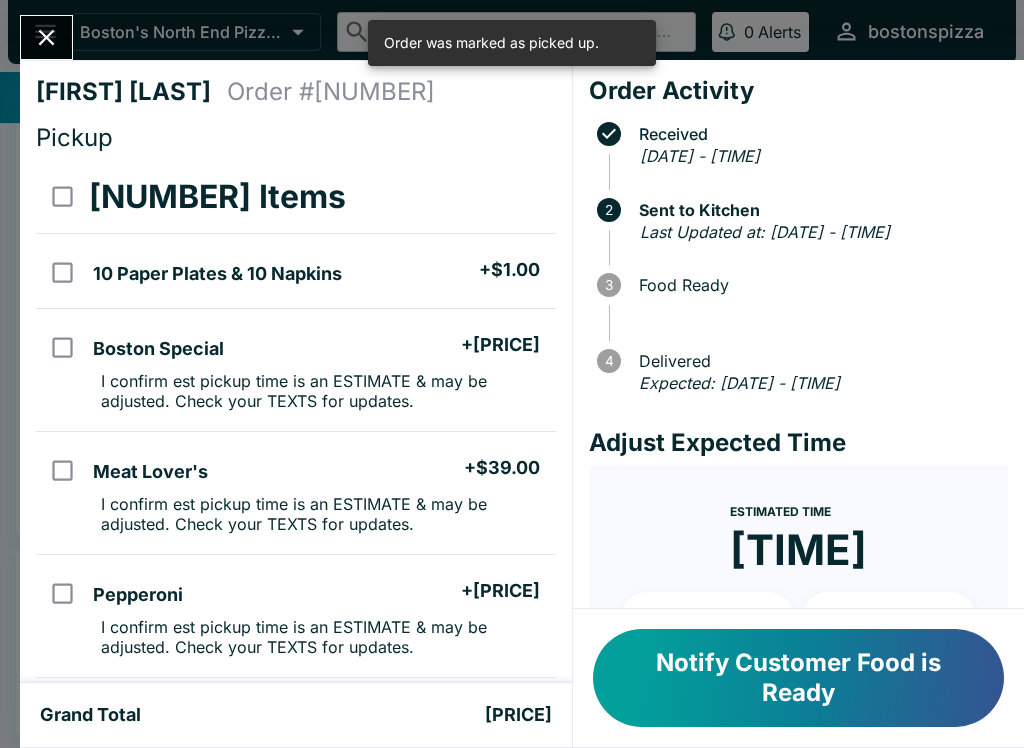 click 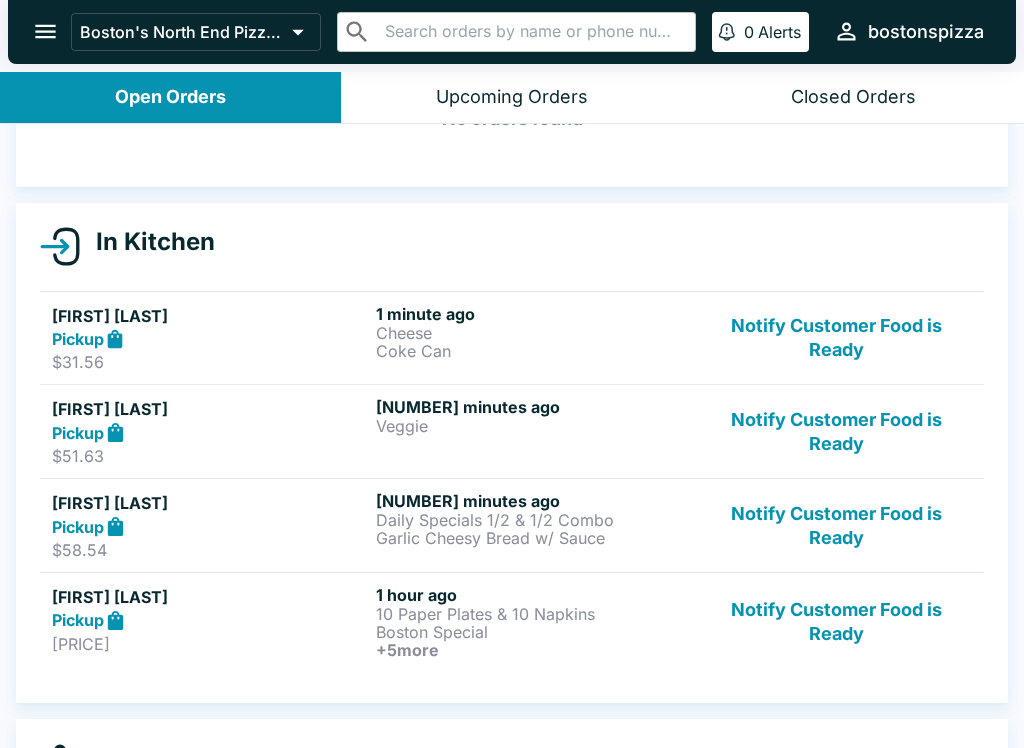 scroll, scrollTop: 144, scrollLeft: 0, axis: vertical 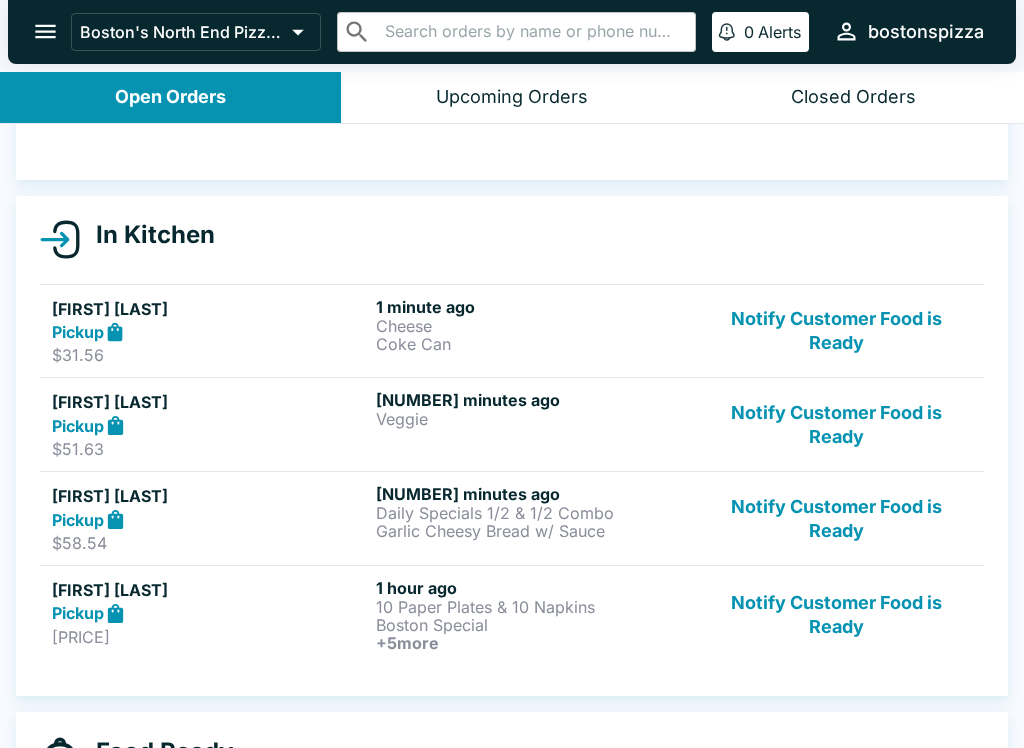 click on "Veggie" at bounding box center [534, 419] 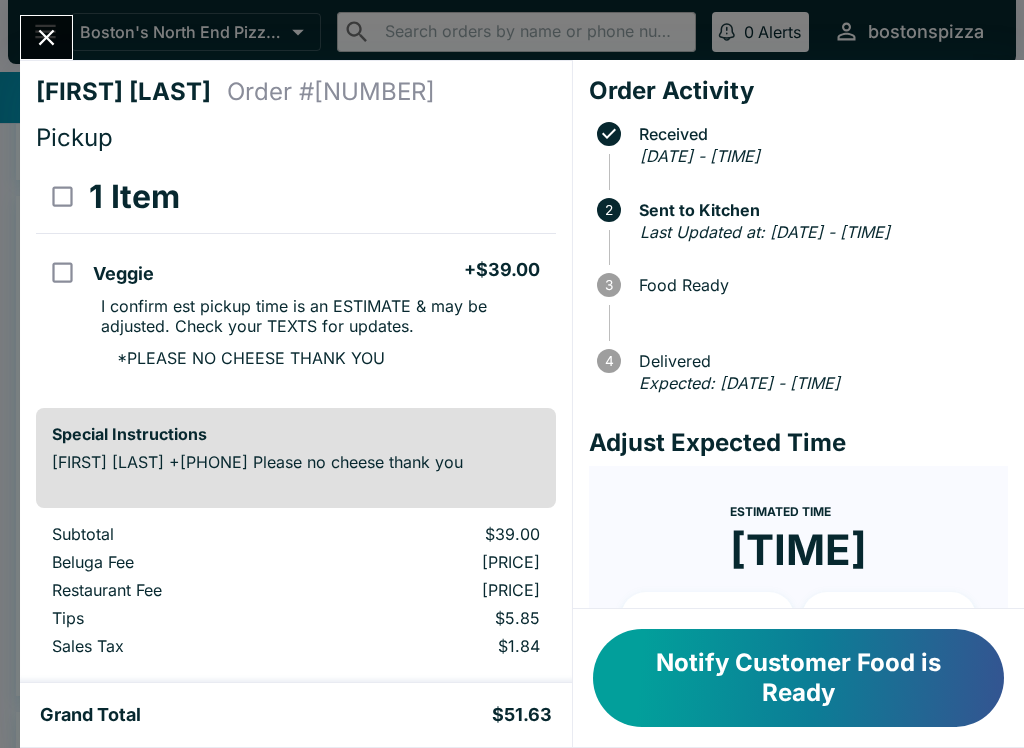 click at bounding box center (46, 37) 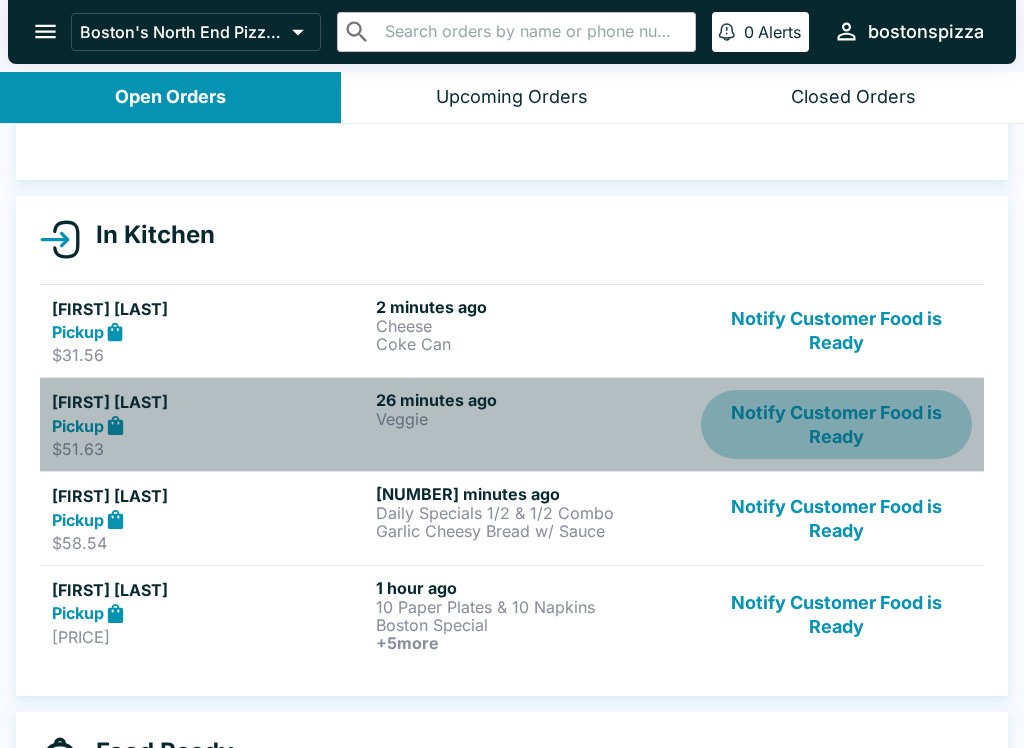 click on "Notify Customer Food is Ready" at bounding box center [836, 424] 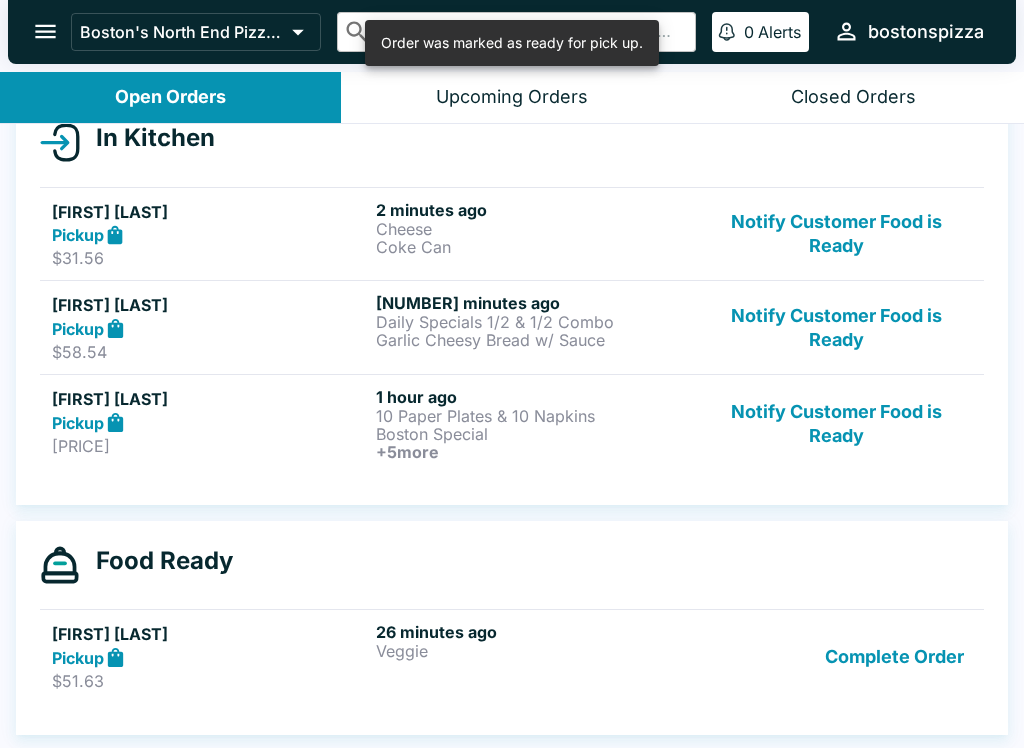 scroll, scrollTop: 241, scrollLeft: 0, axis: vertical 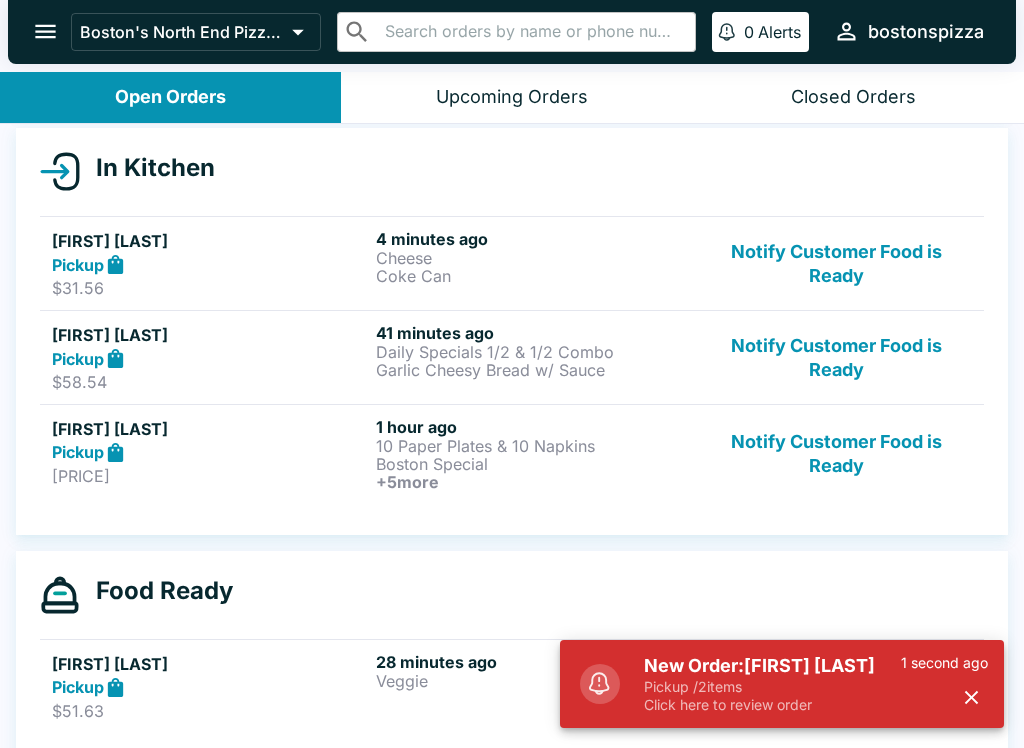 click on "New Order:  [FIRST] [LAST]" at bounding box center [772, 666] 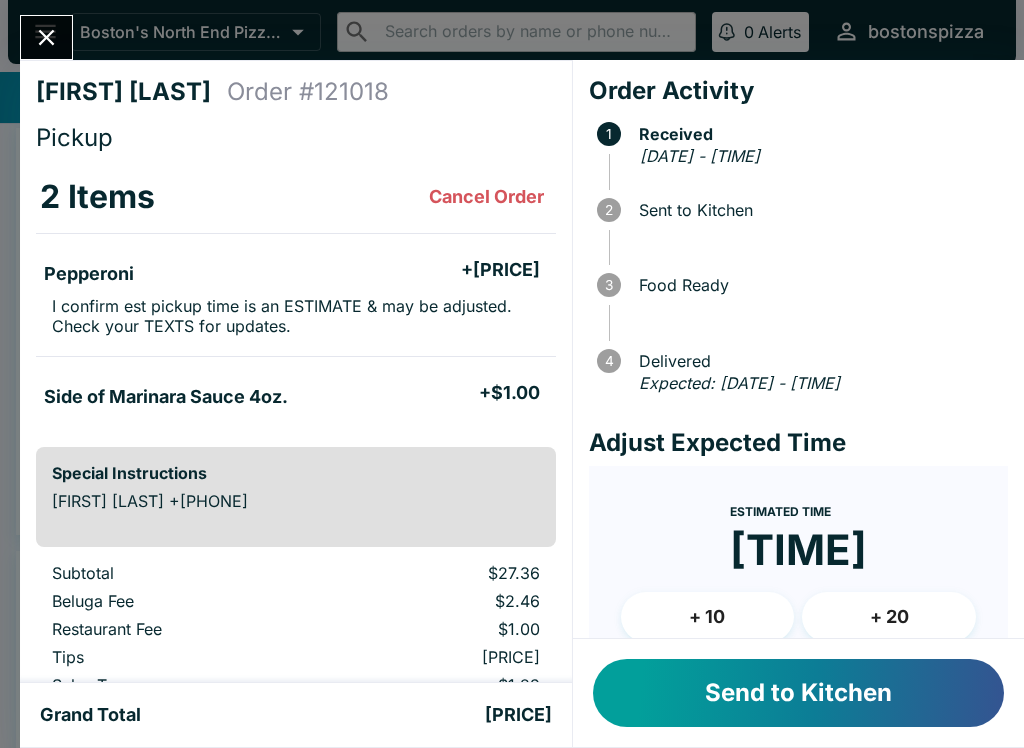click on "Send to Kitchen" at bounding box center [798, 693] 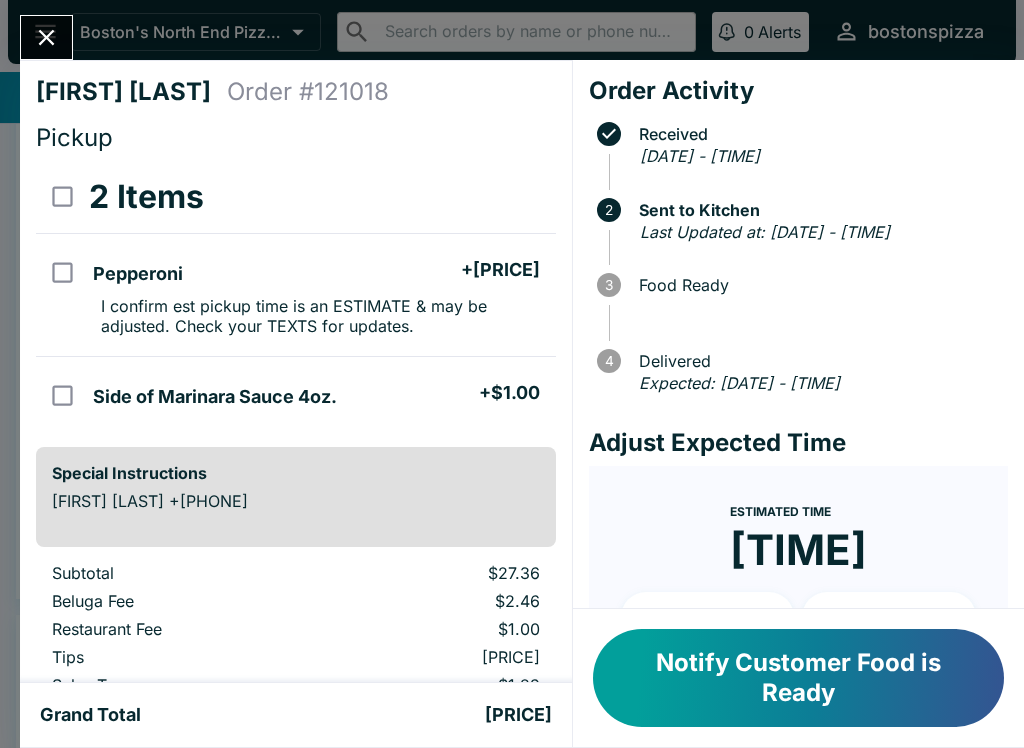 click 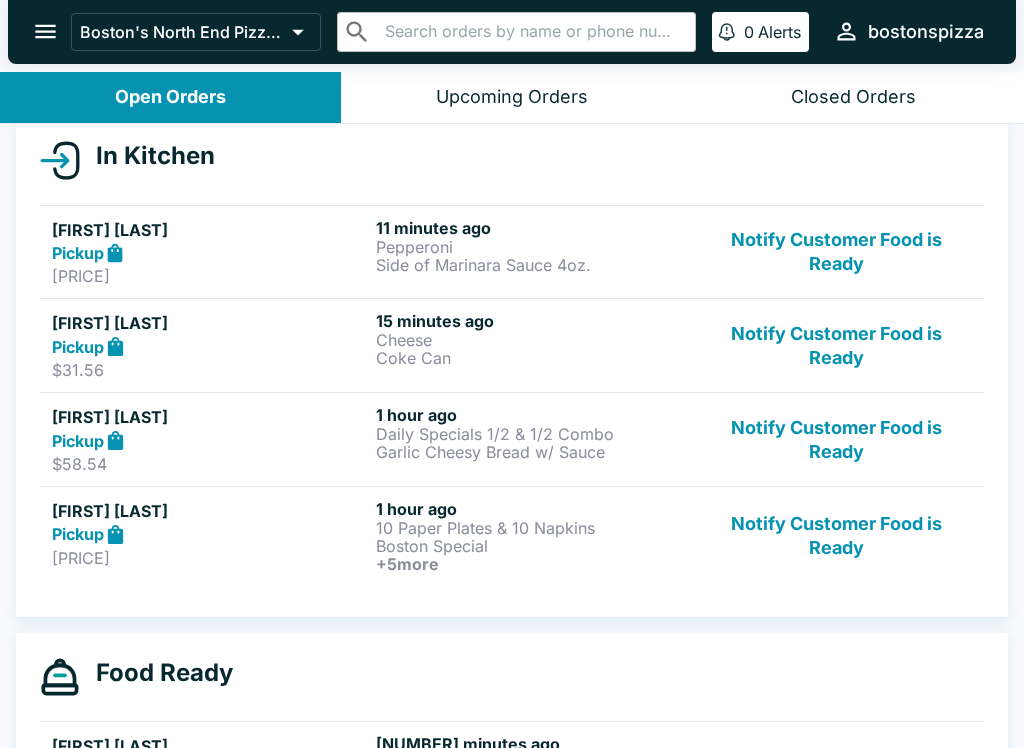 scroll, scrollTop: 221, scrollLeft: 0, axis: vertical 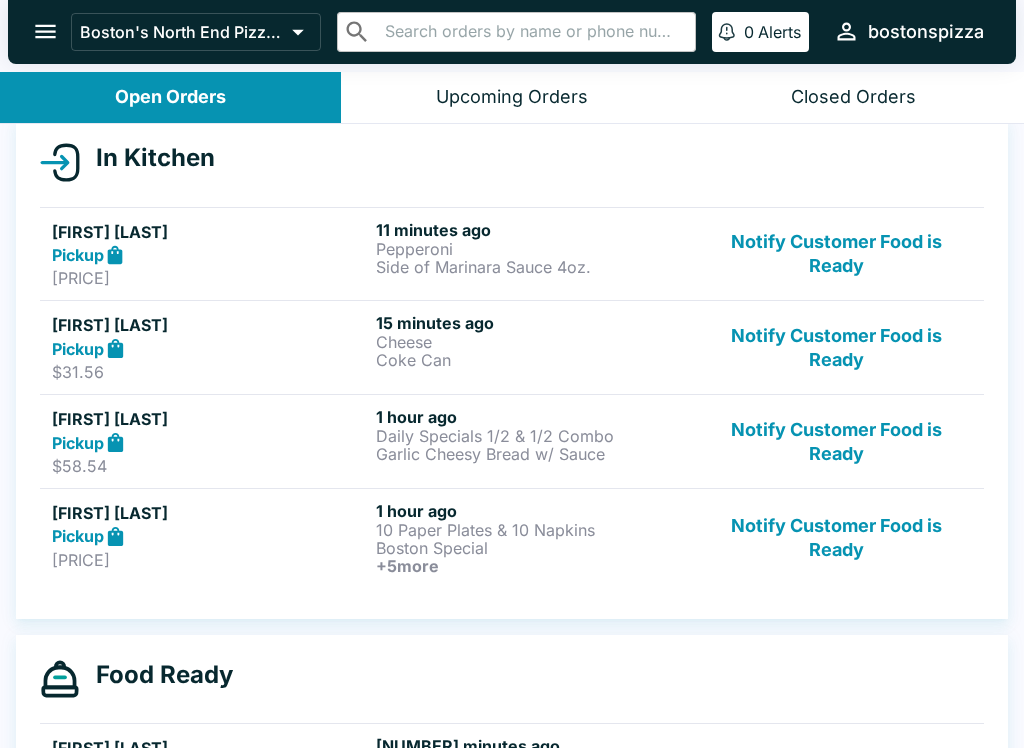 click on "Garlic Cheesy Bread w/ Sauce" at bounding box center [534, 454] 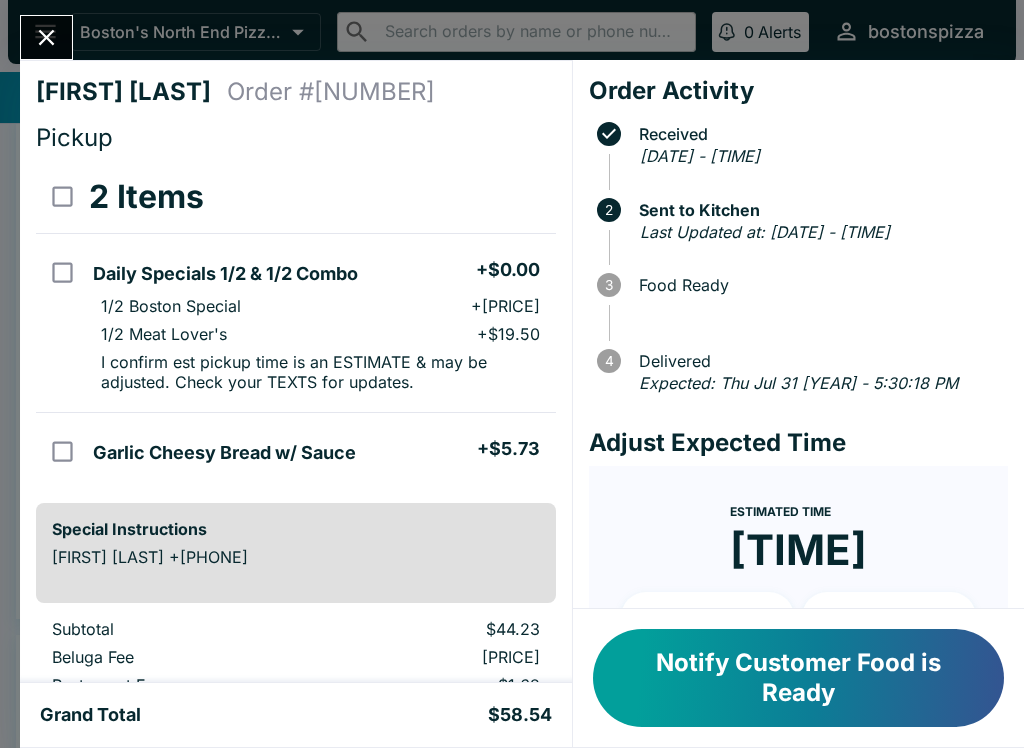 scroll, scrollTop: 0, scrollLeft: 0, axis: both 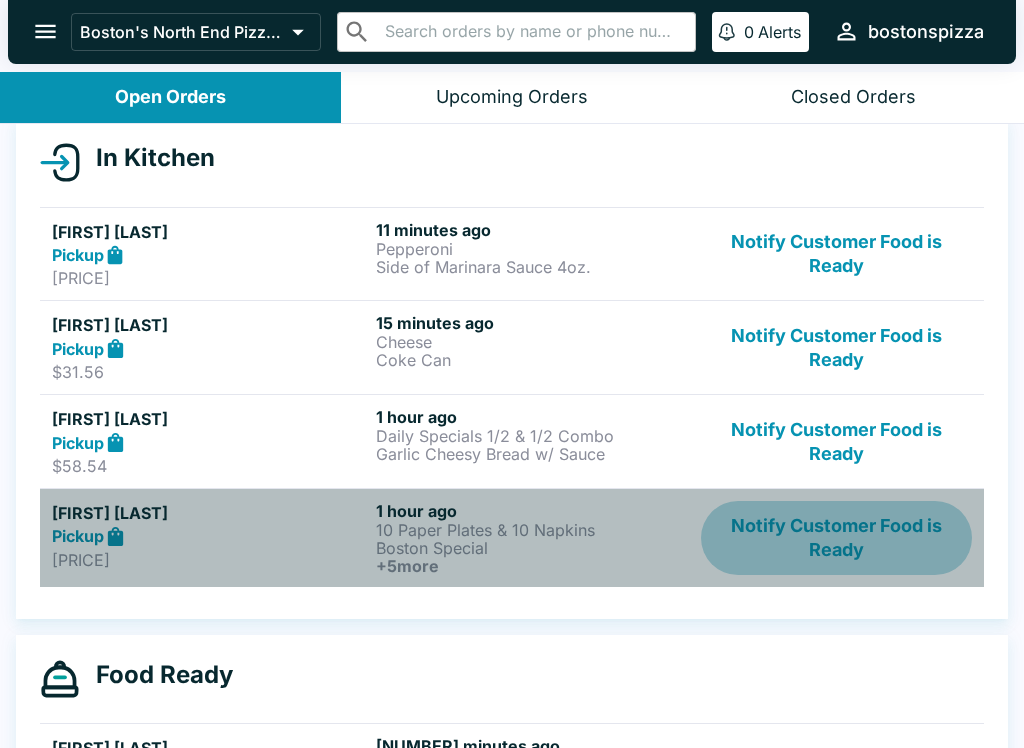 click on "Notify Customer Food is Ready" at bounding box center (836, 538) 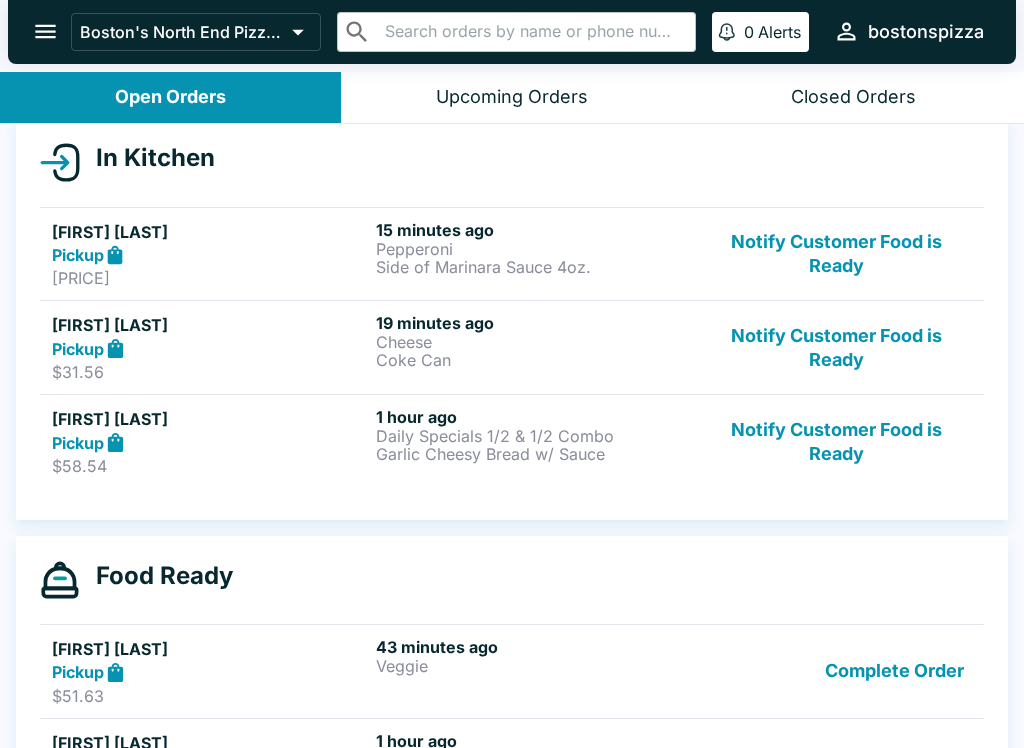 click on "Complete Order" at bounding box center [894, 671] 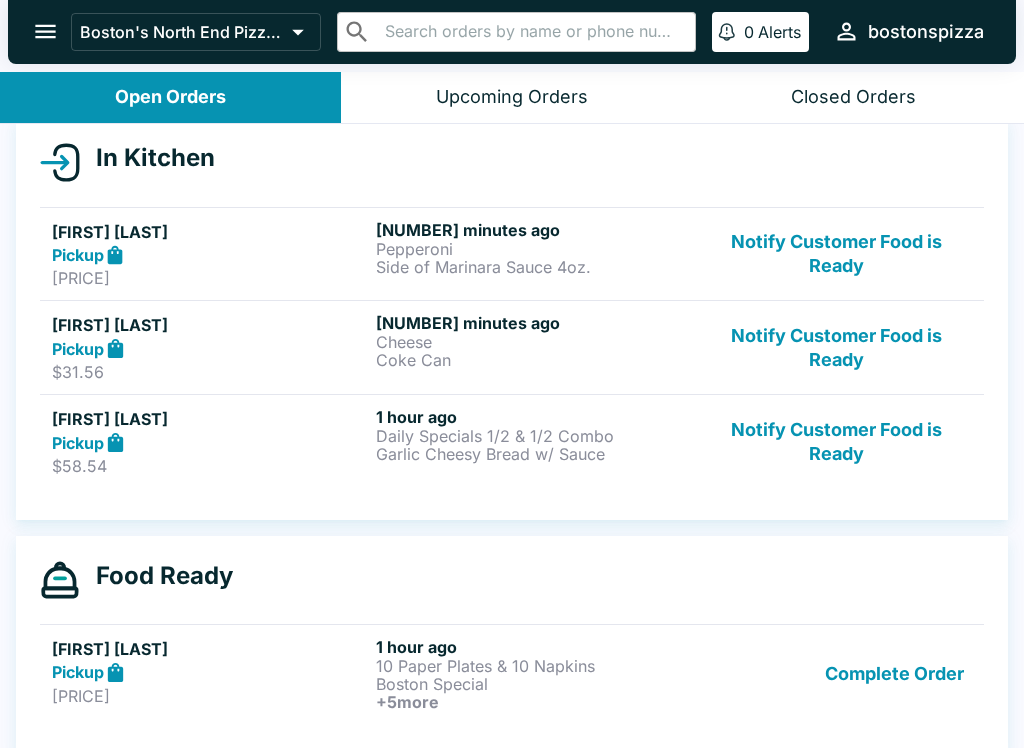 click on "Notify Customer Food is Ready" at bounding box center [836, 441] 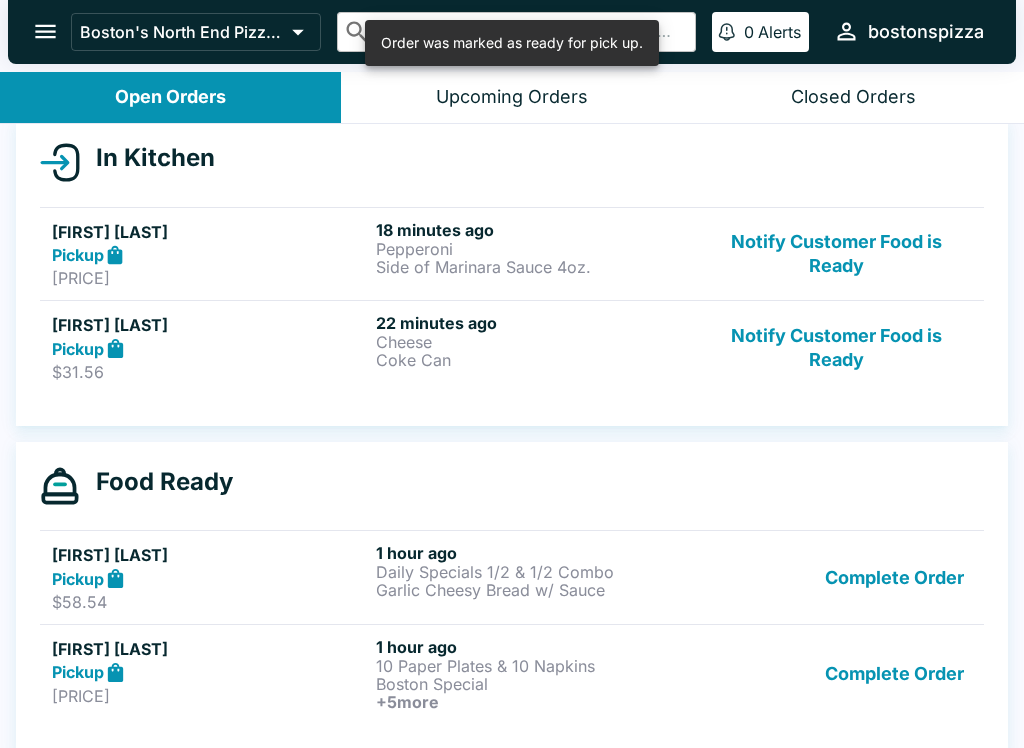 click on "Complete Order" at bounding box center (894, 577) 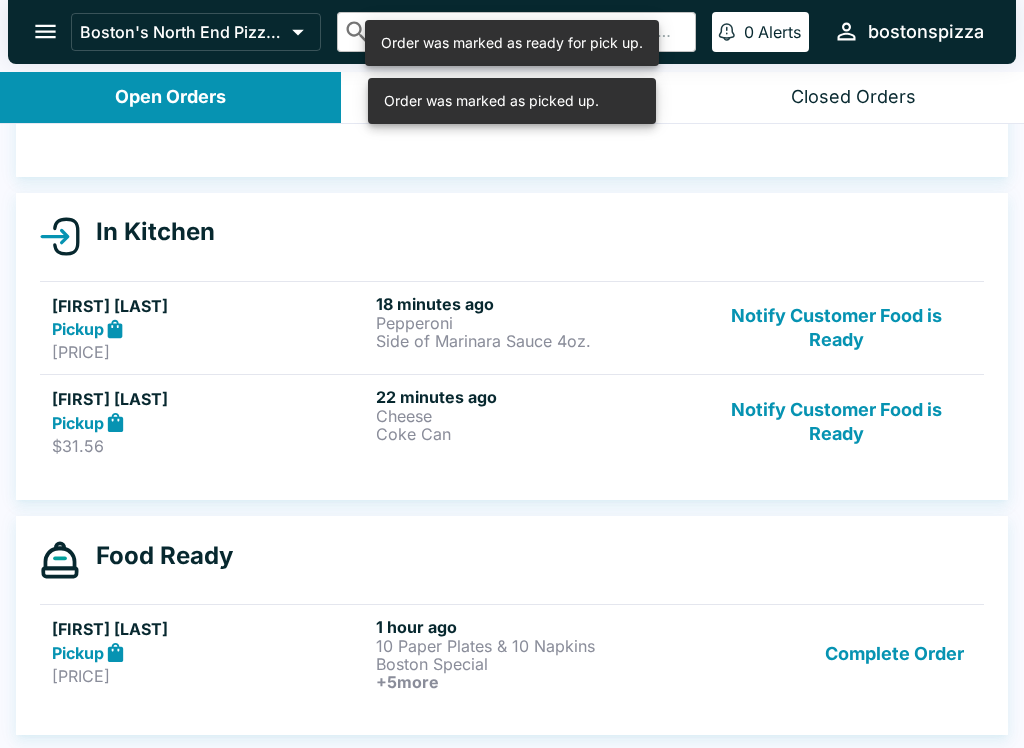 scroll, scrollTop: 147, scrollLeft: 0, axis: vertical 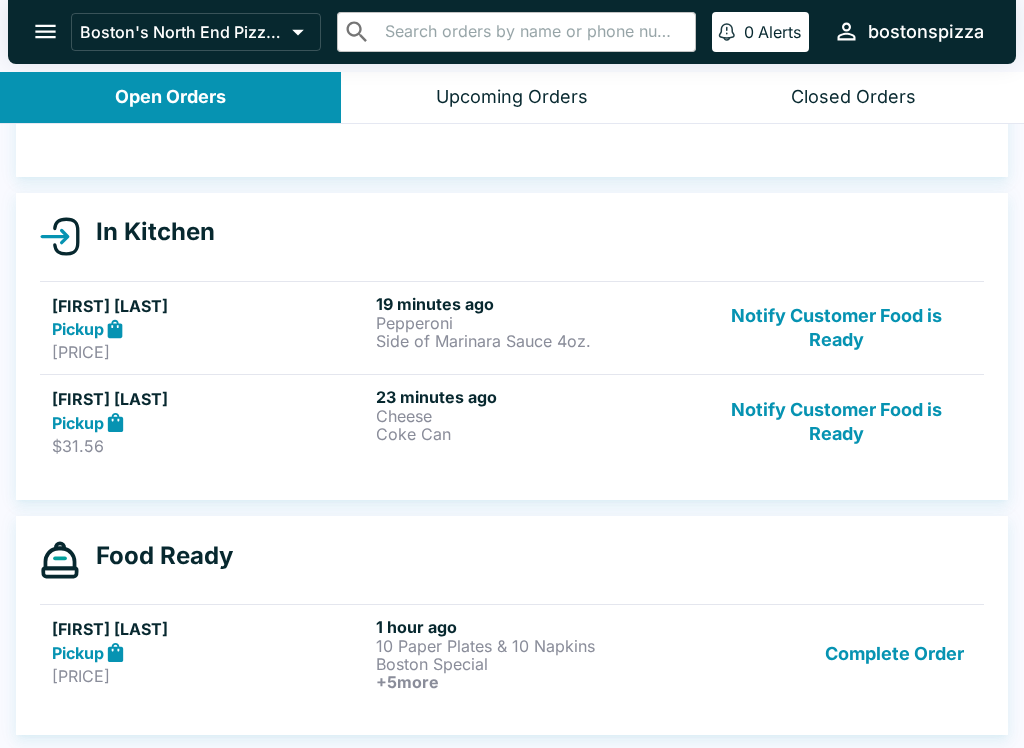 click on "Complete Order" at bounding box center (894, 654) 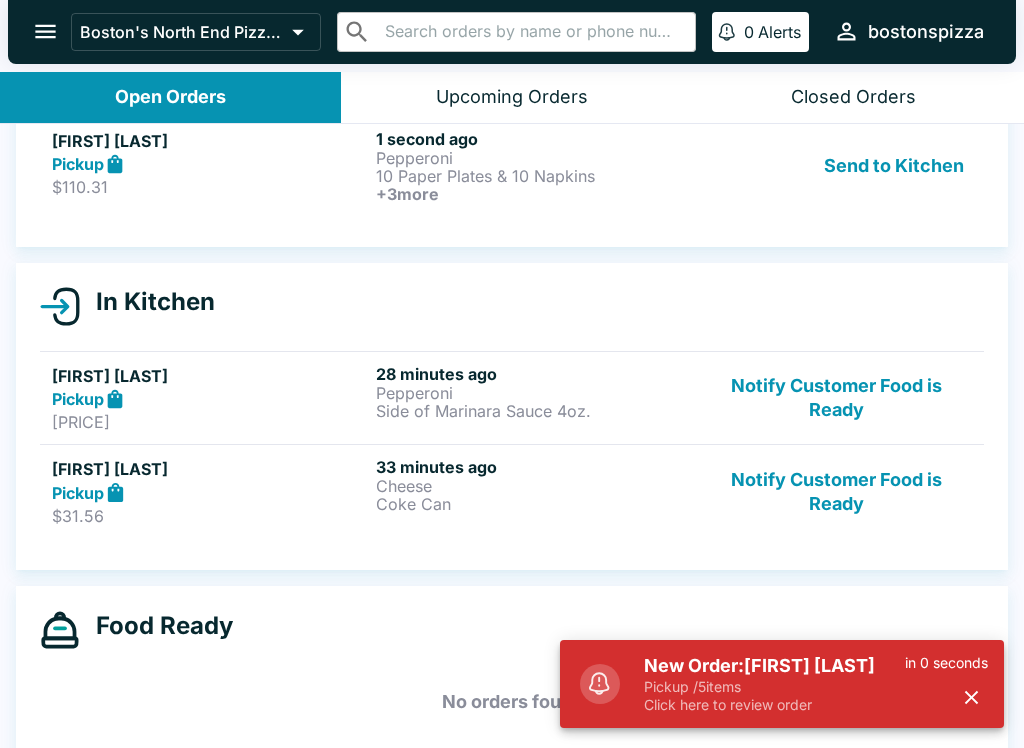 click on "New Order:  [FIRST] [LAST]" at bounding box center (774, 666) 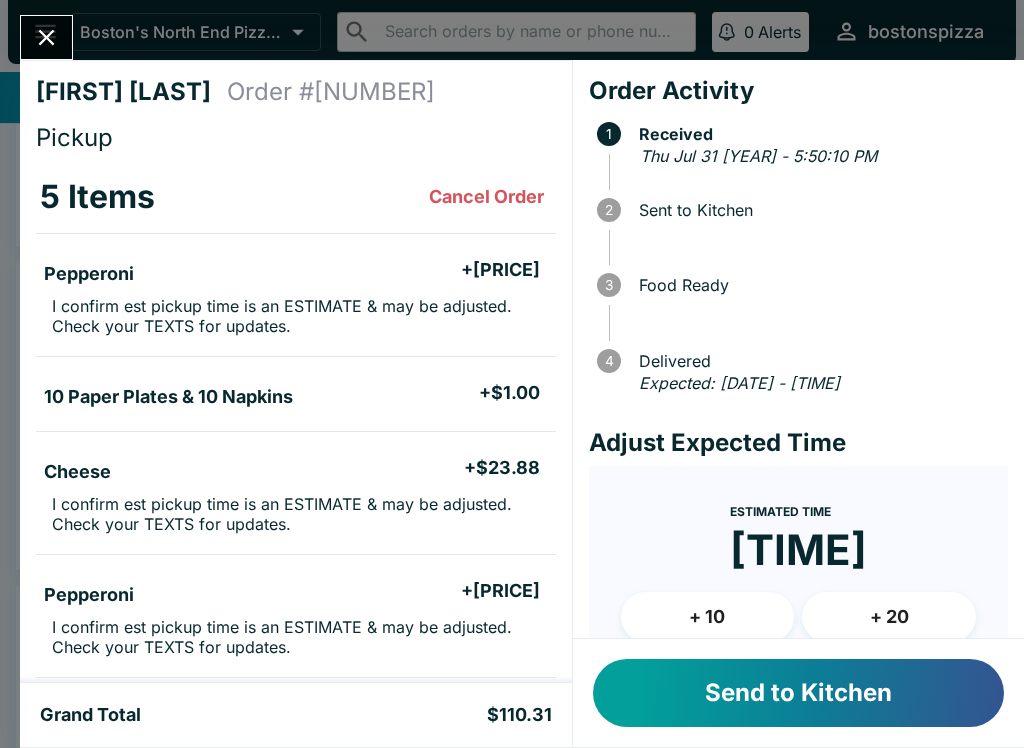 click on "Send to Kitchen" at bounding box center [798, 693] 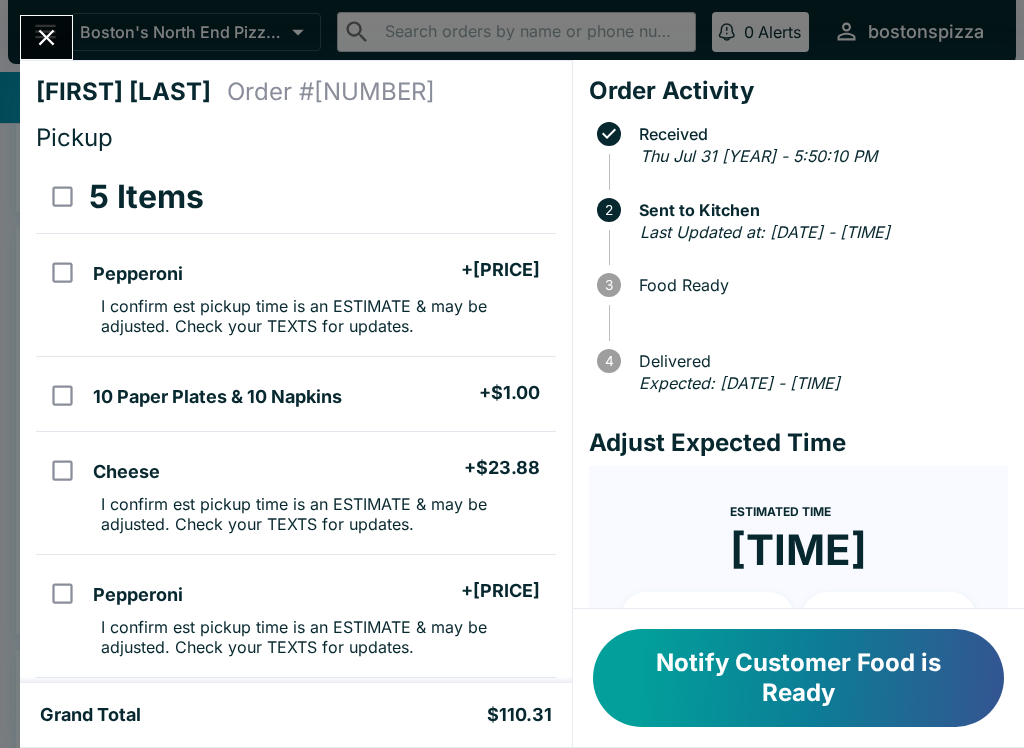 scroll, scrollTop: 0, scrollLeft: 0, axis: both 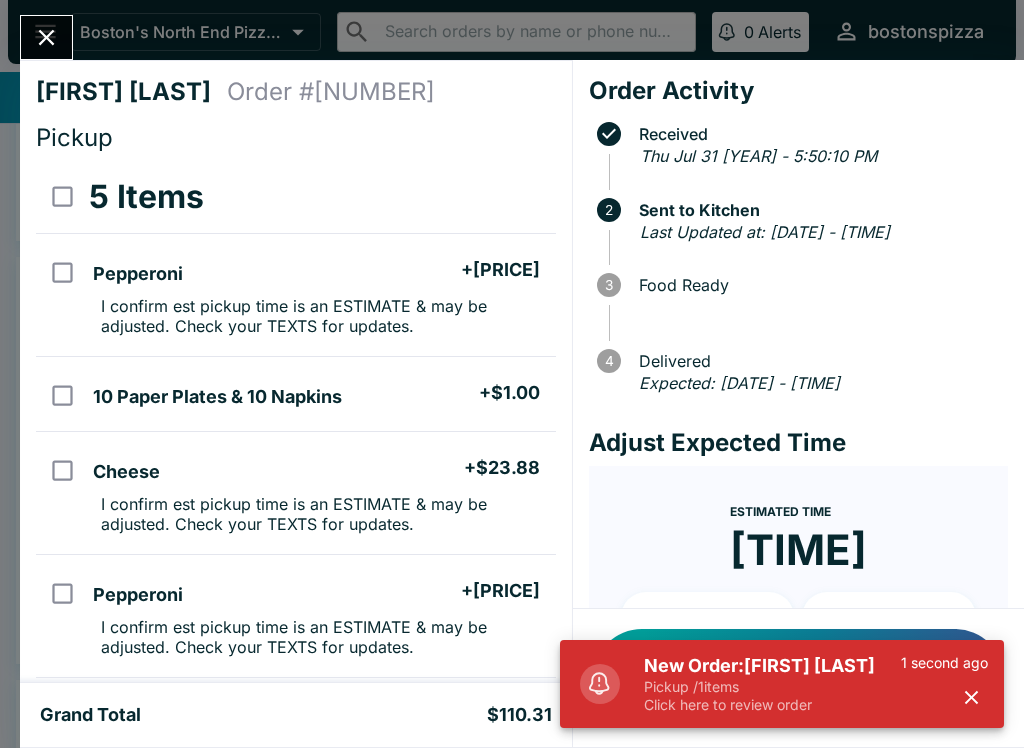 click on "Pickup   /  [NUMBER]  items" at bounding box center (772, 687) 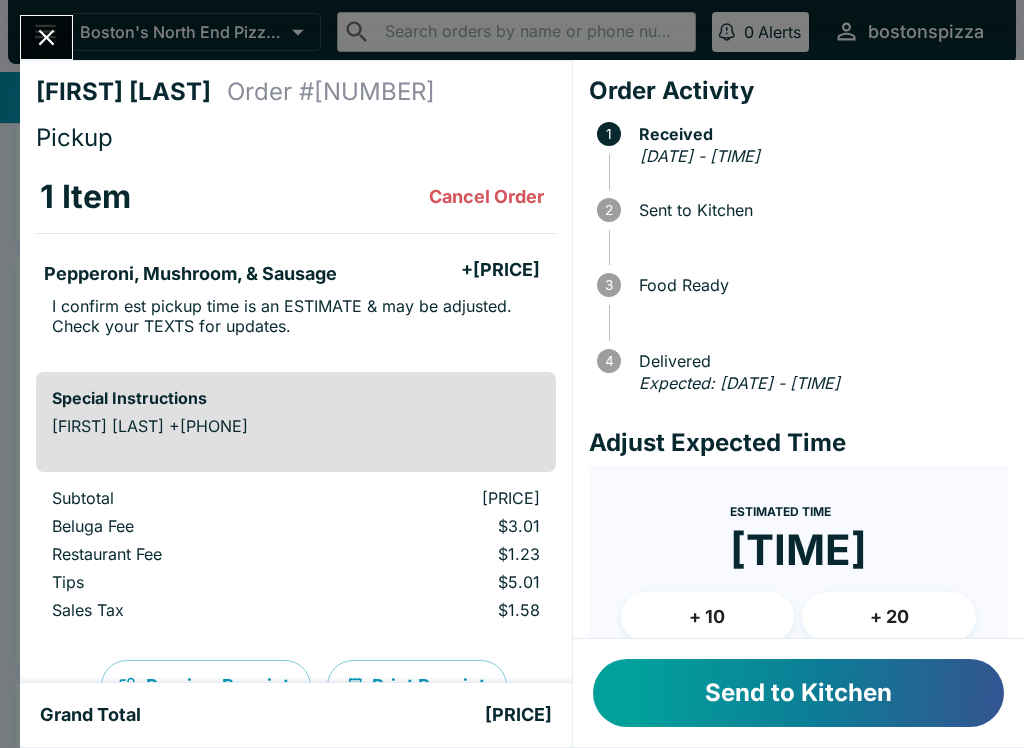 click on "Send to Kitchen" at bounding box center (798, 693) 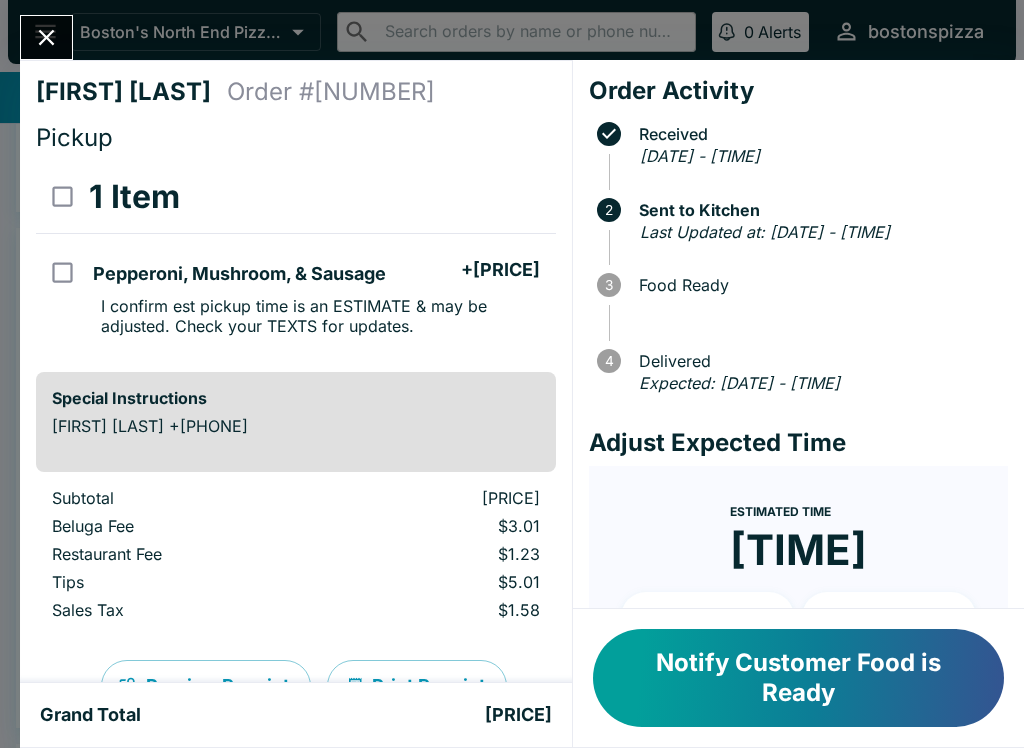 click 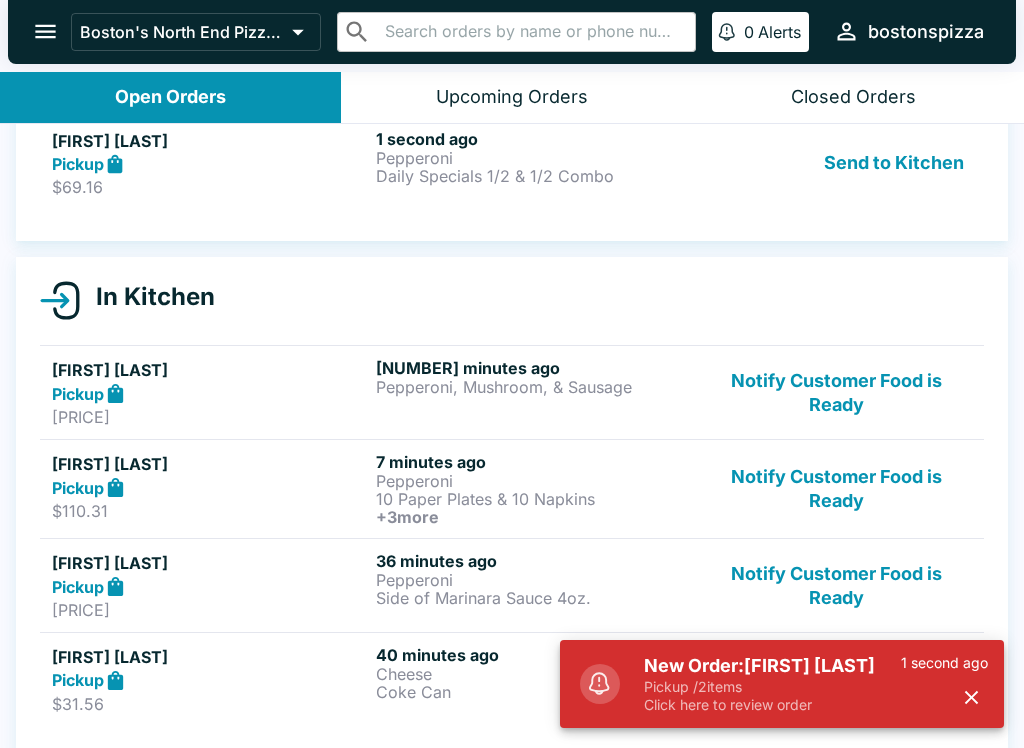 click on "Pickup   /  [NUMBER]  items" at bounding box center (772, 687) 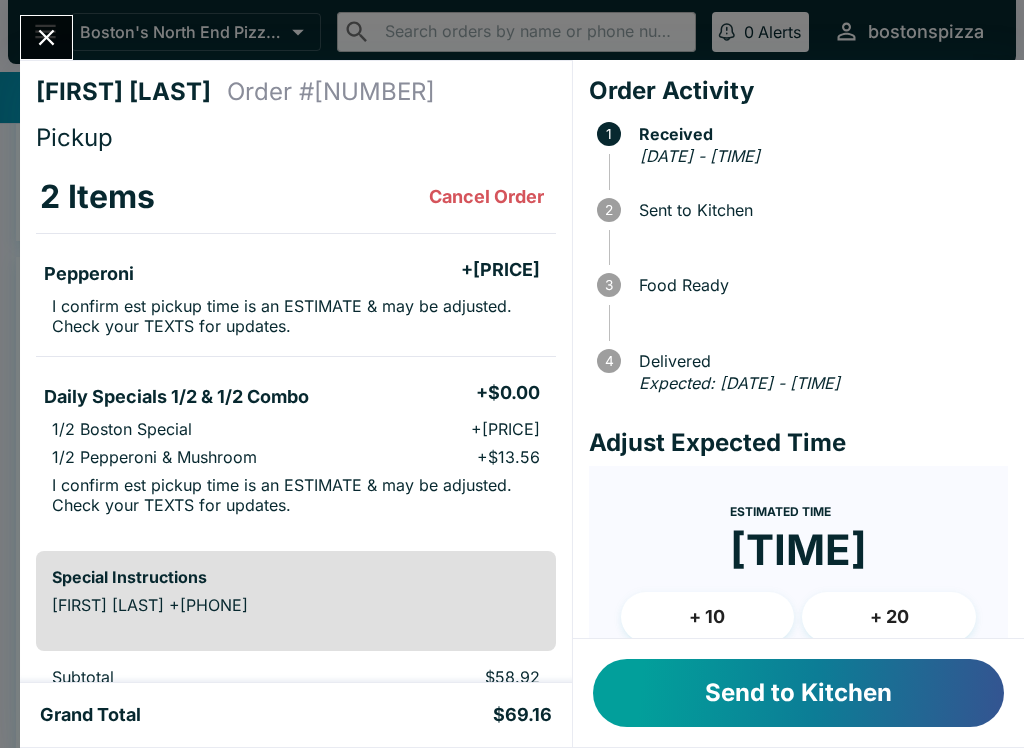 click on "+ 10" at bounding box center (708, 617) 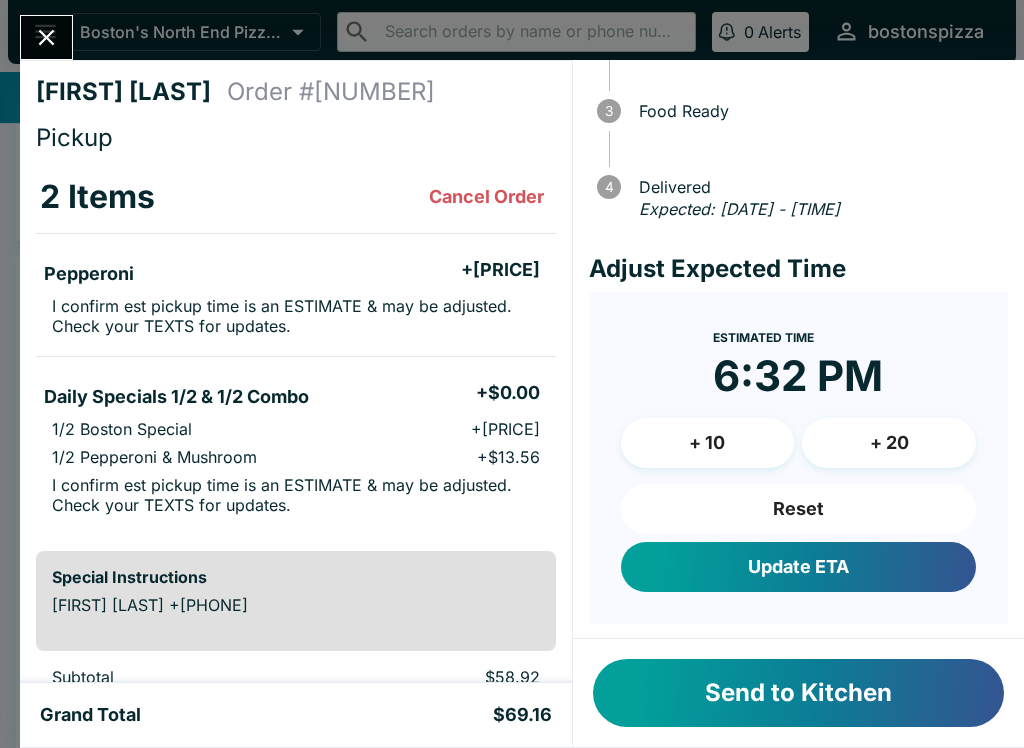 scroll, scrollTop: 173, scrollLeft: 0, axis: vertical 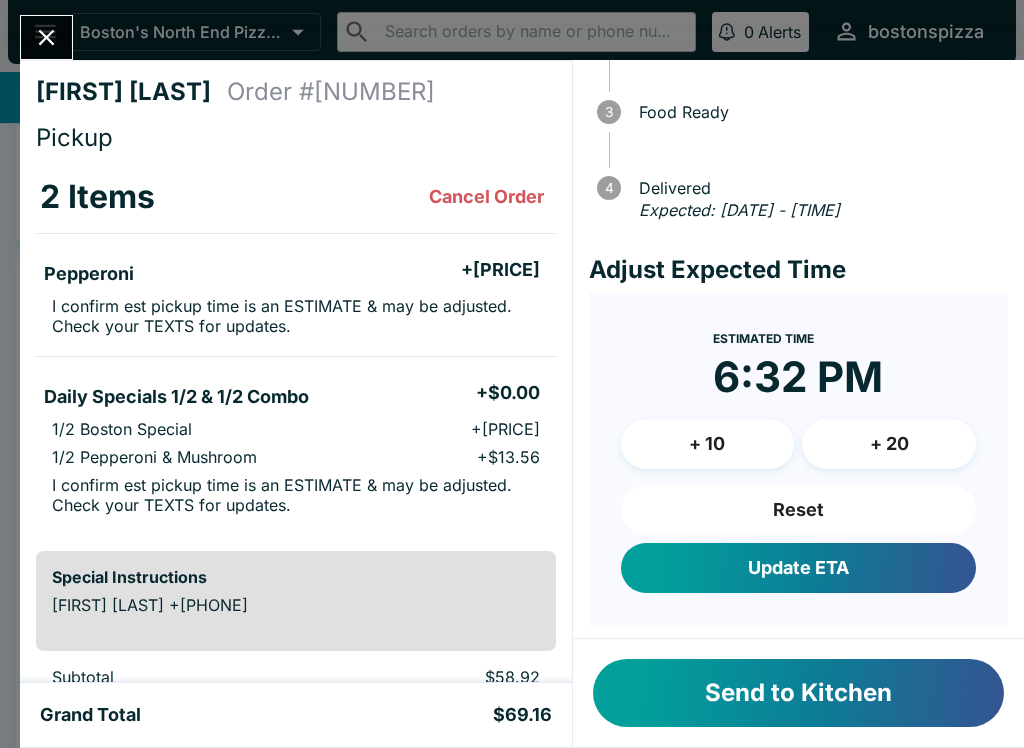 click on "Update ETA" at bounding box center (798, 568) 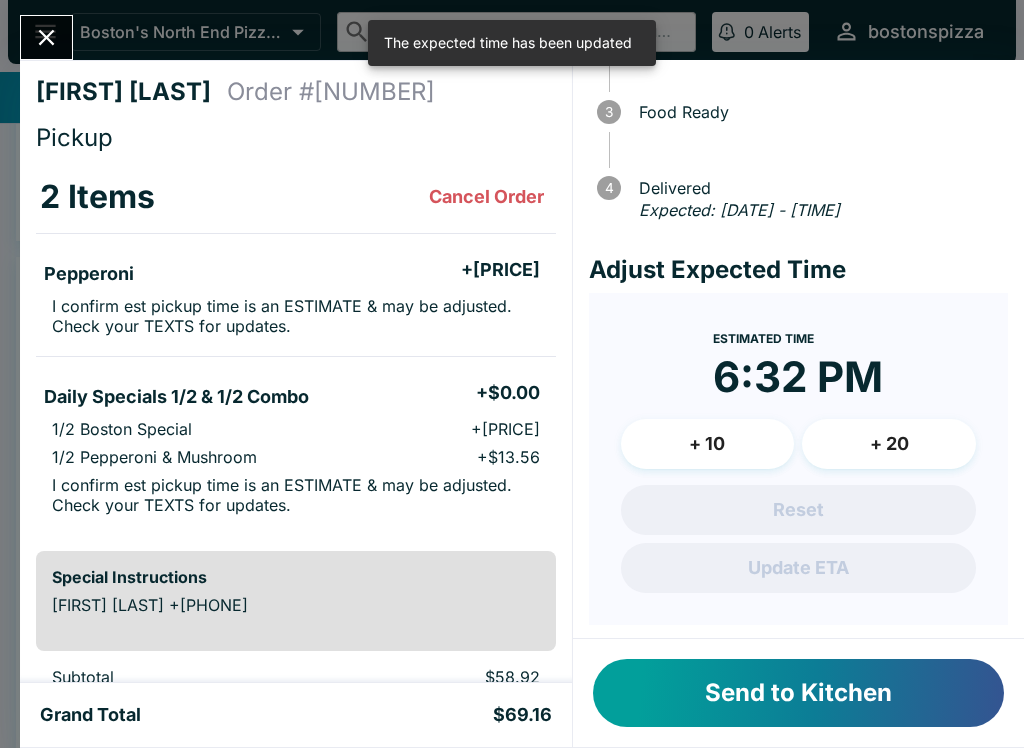 click on "Send to Kitchen" at bounding box center [798, 693] 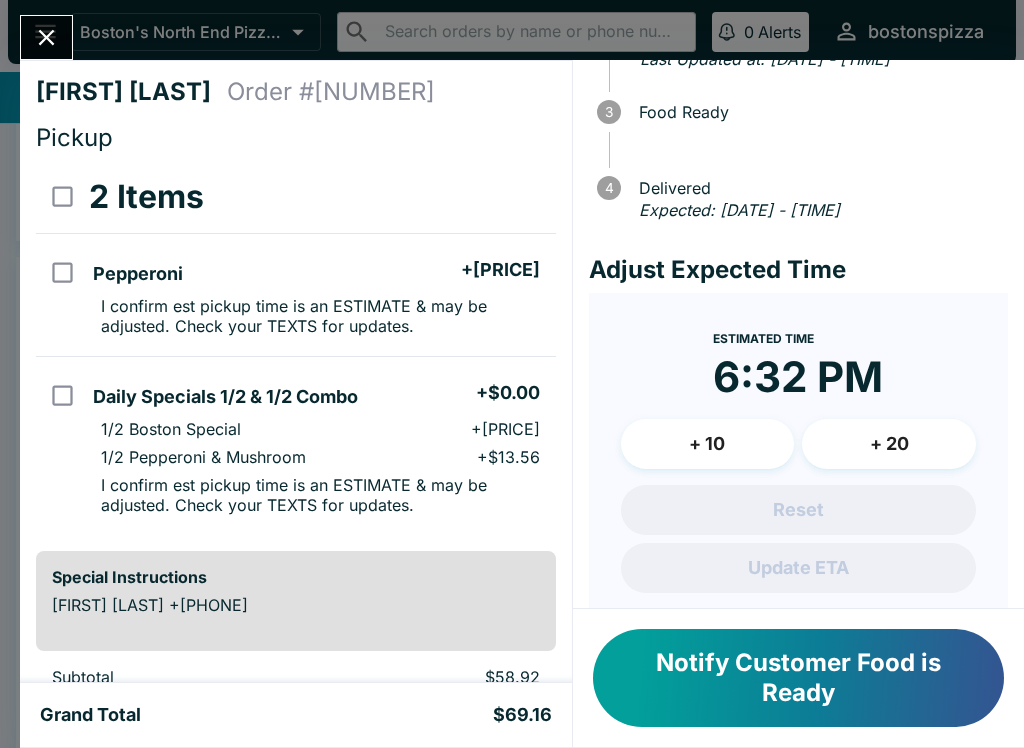 click at bounding box center [46, 37] 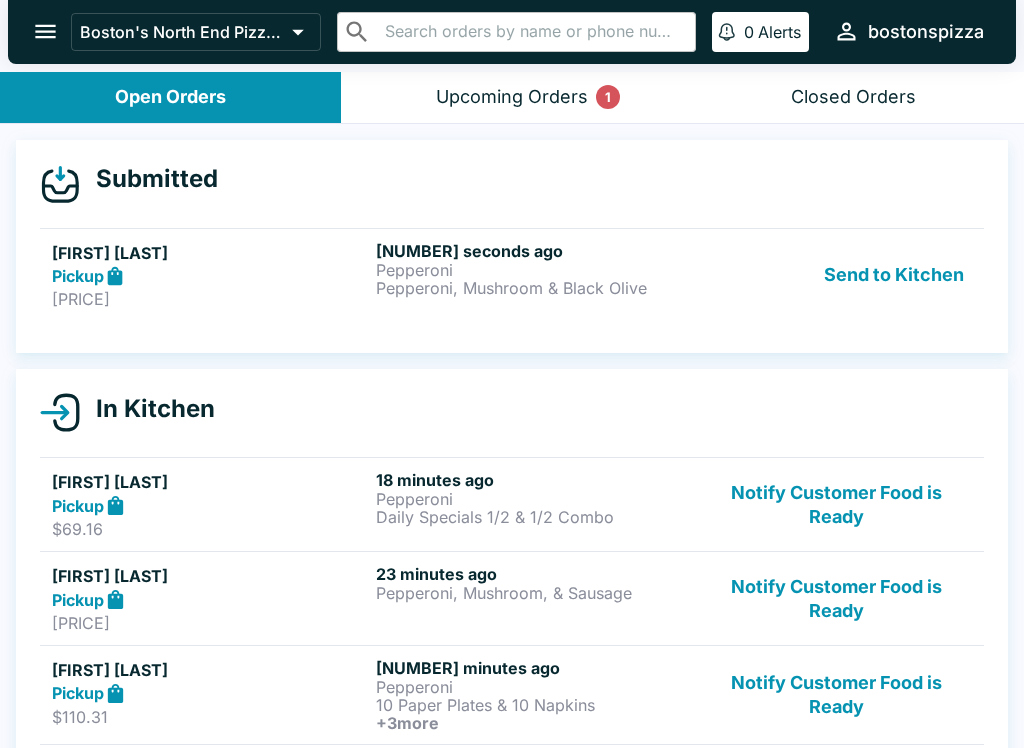 scroll, scrollTop: 0, scrollLeft: 0, axis: both 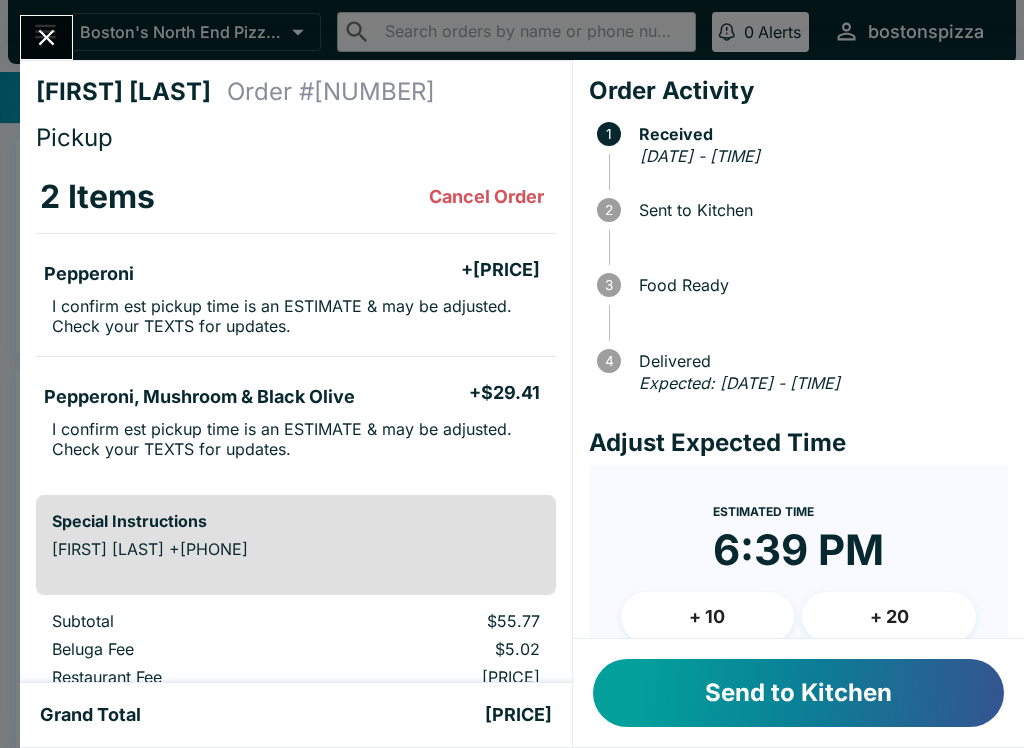 click on "Send to Kitchen" at bounding box center [798, 693] 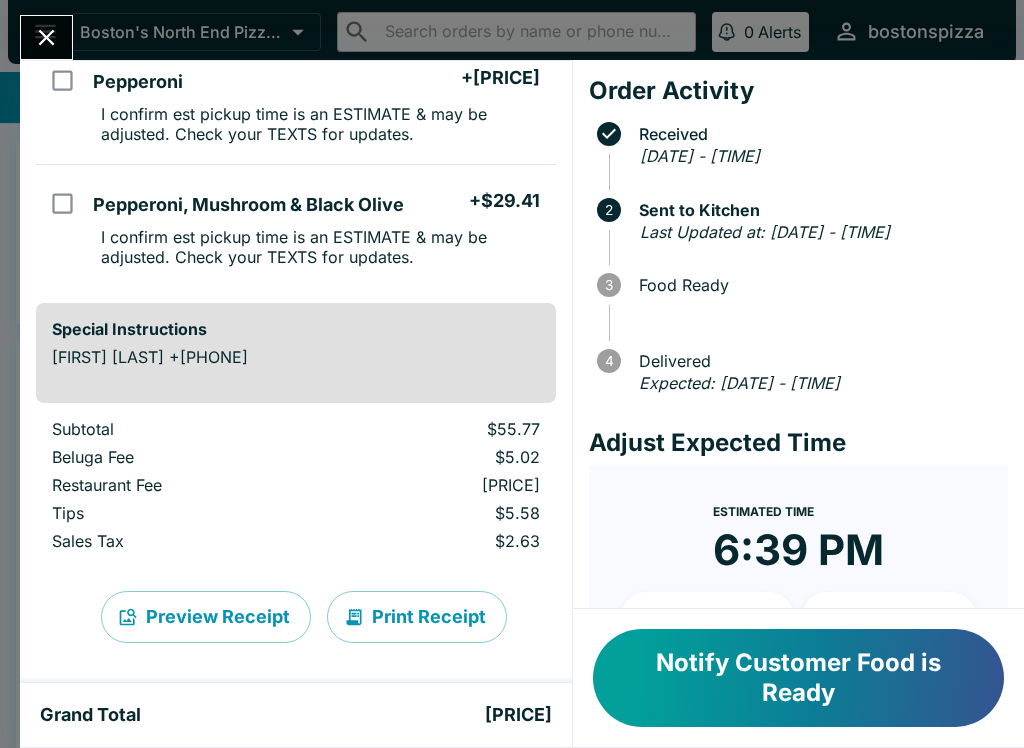 scroll, scrollTop: 208, scrollLeft: 0, axis: vertical 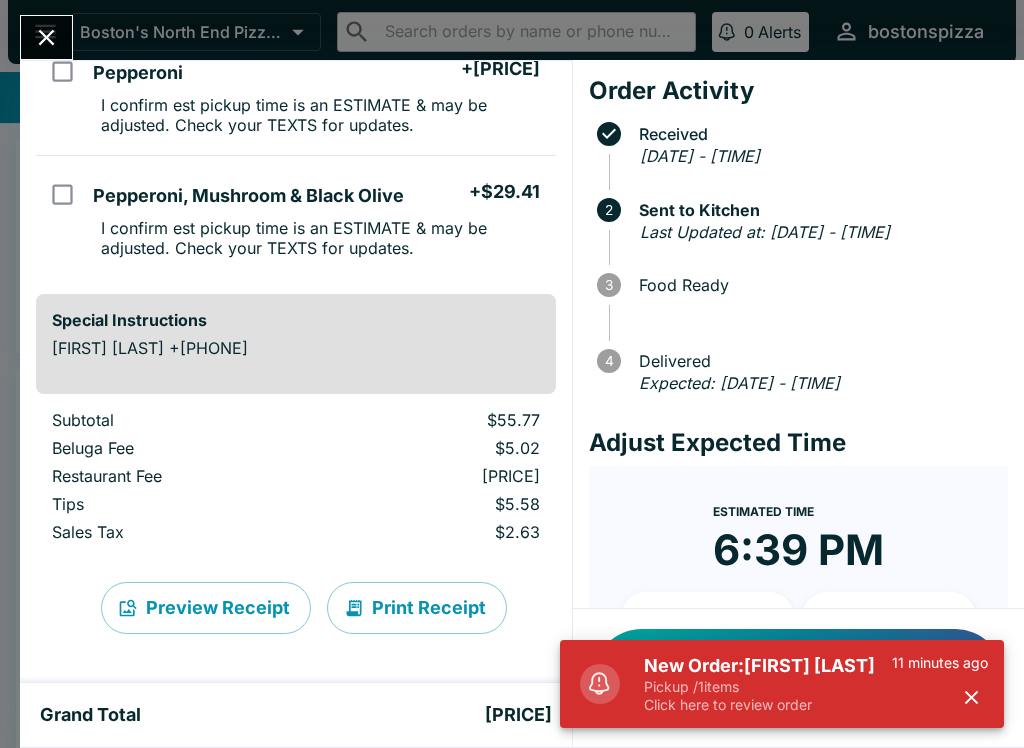 click on "Pickup   /  [NUMBER]  items" at bounding box center (768, 687) 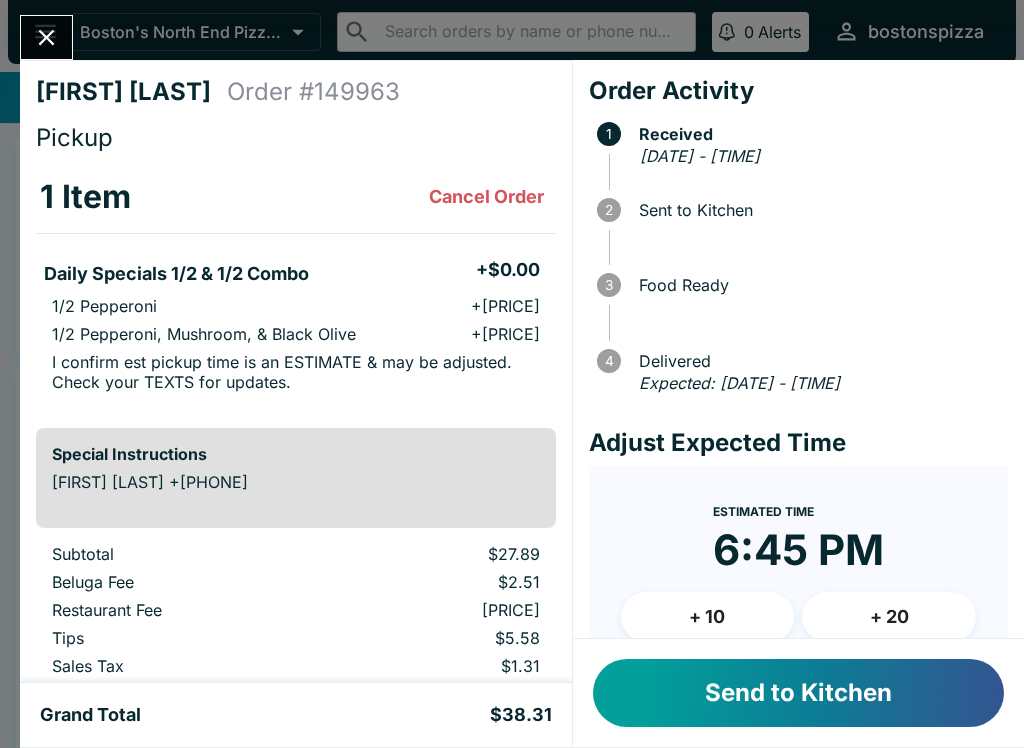 click on "Send to Kitchen" at bounding box center (798, 693) 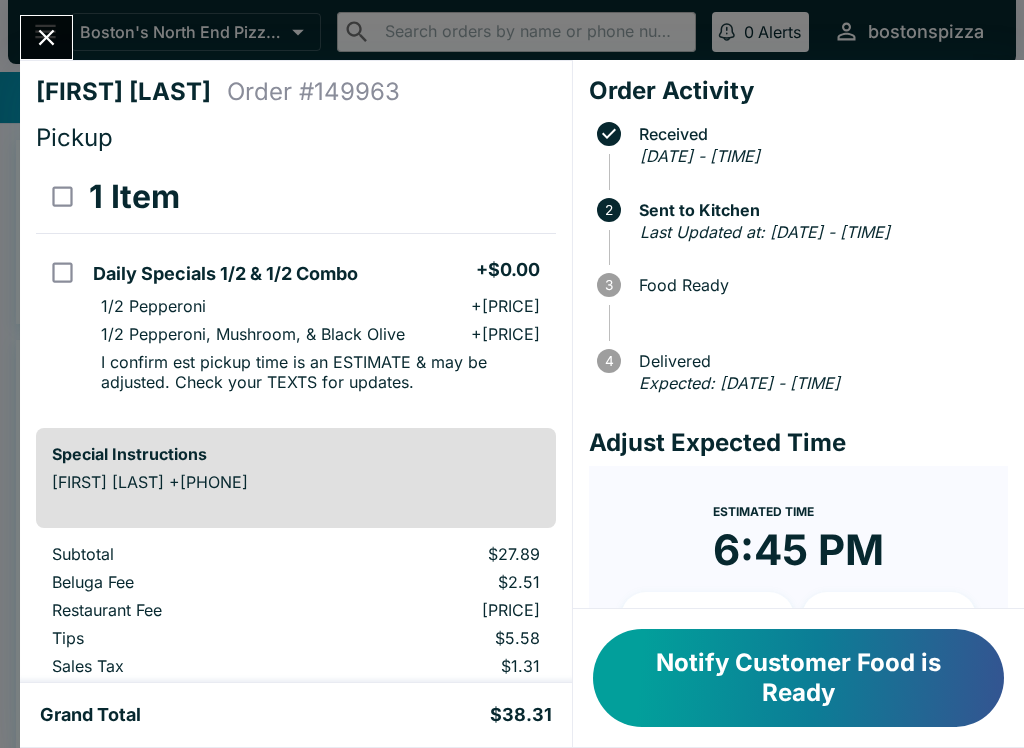 click 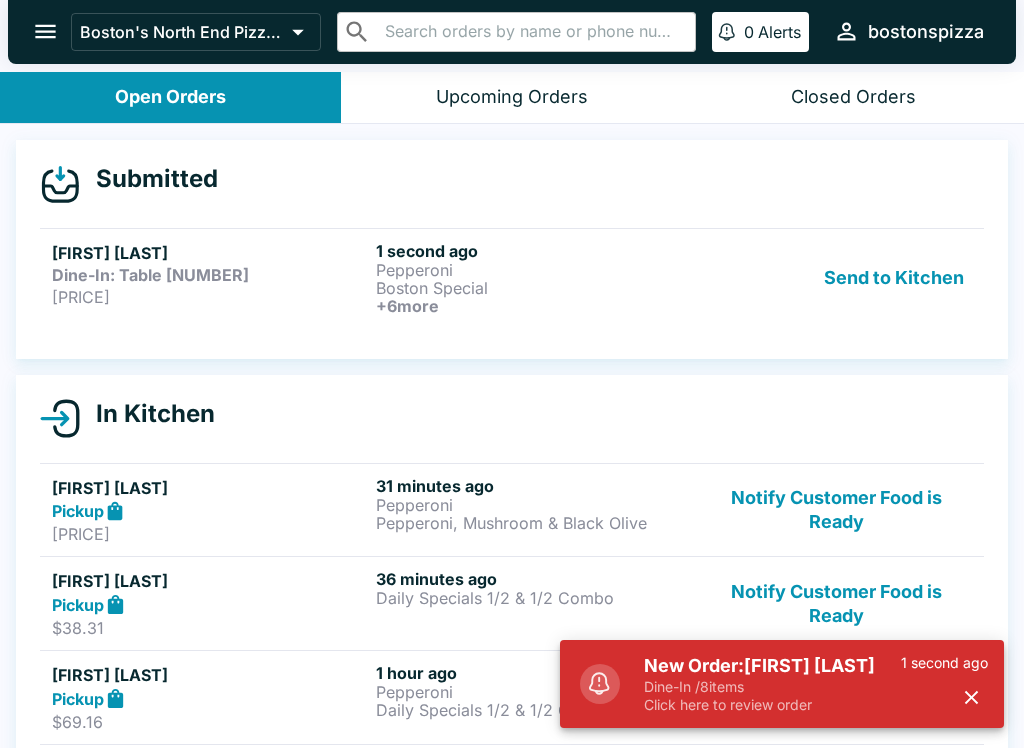 click on "Click here to review order" at bounding box center [772, 705] 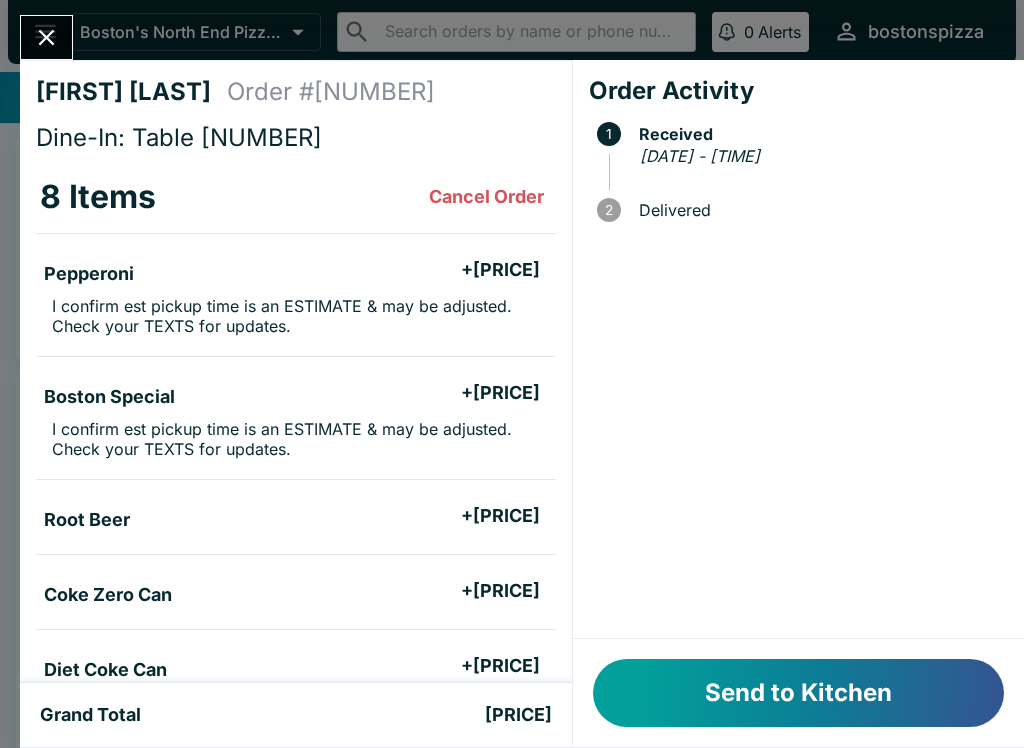 click on "Send to Kitchen" at bounding box center [798, 693] 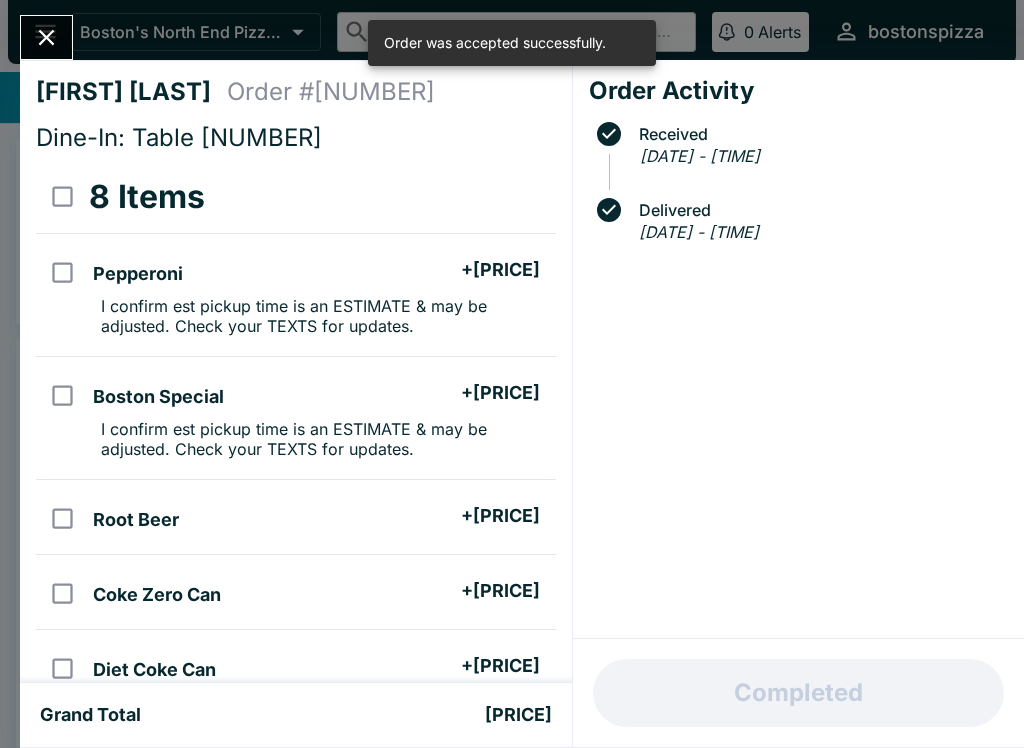 scroll, scrollTop: 0, scrollLeft: 0, axis: both 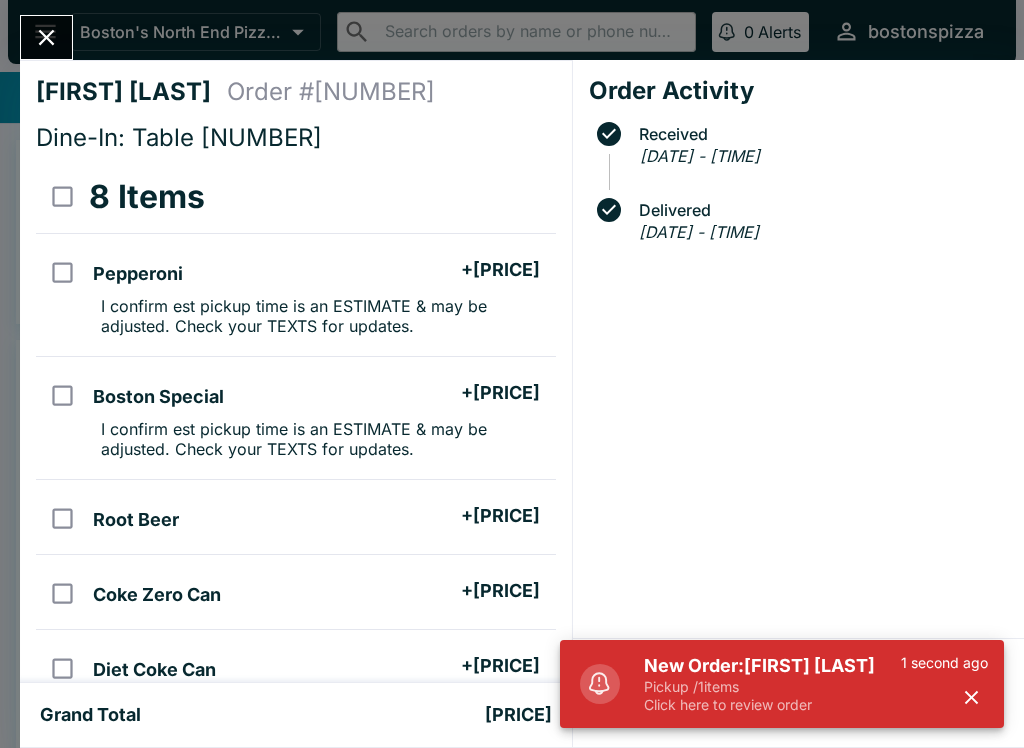click on "Pickup   /  [NUMBER]  items" at bounding box center (772, 687) 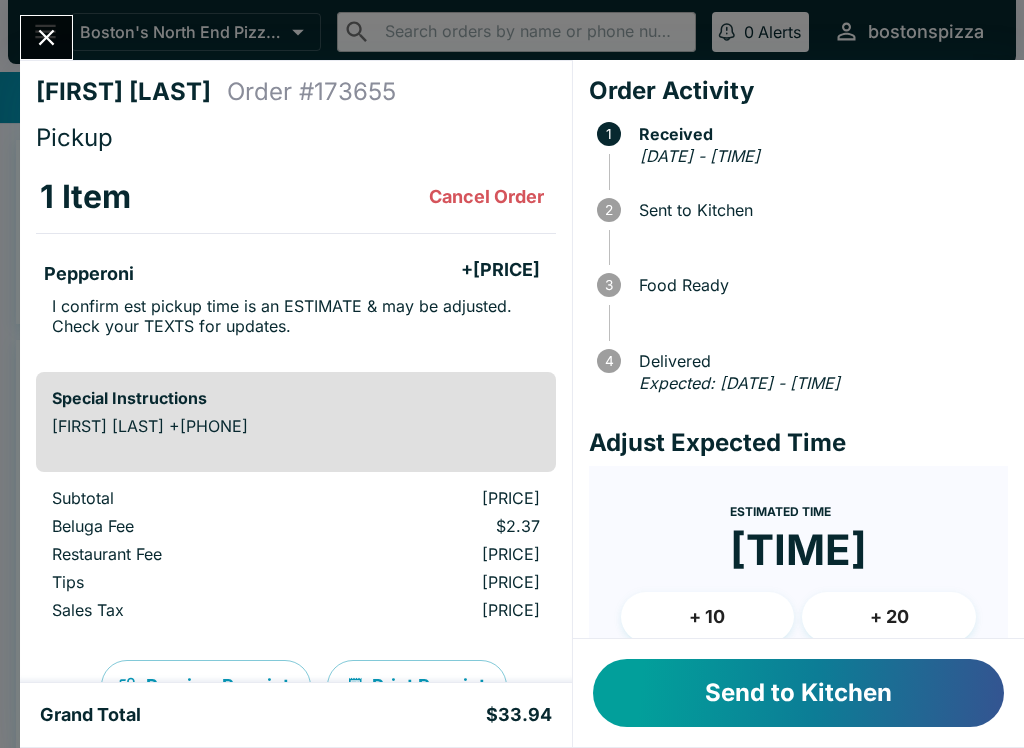 scroll, scrollTop: 0, scrollLeft: 0, axis: both 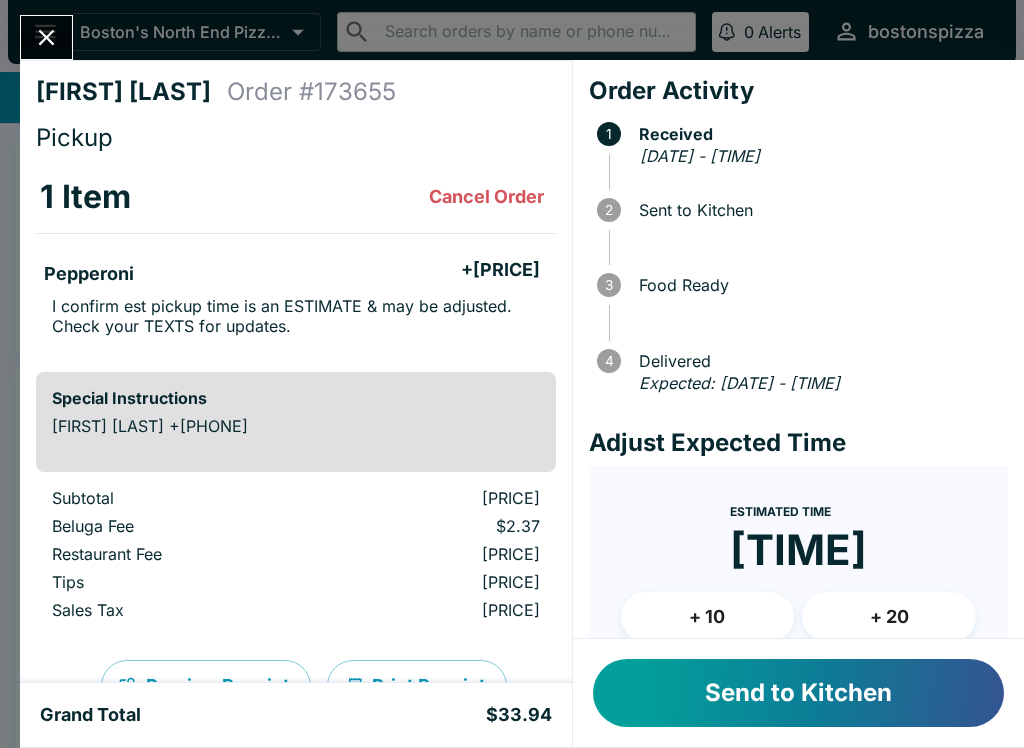 click on "Send to Kitchen" at bounding box center (798, 693) 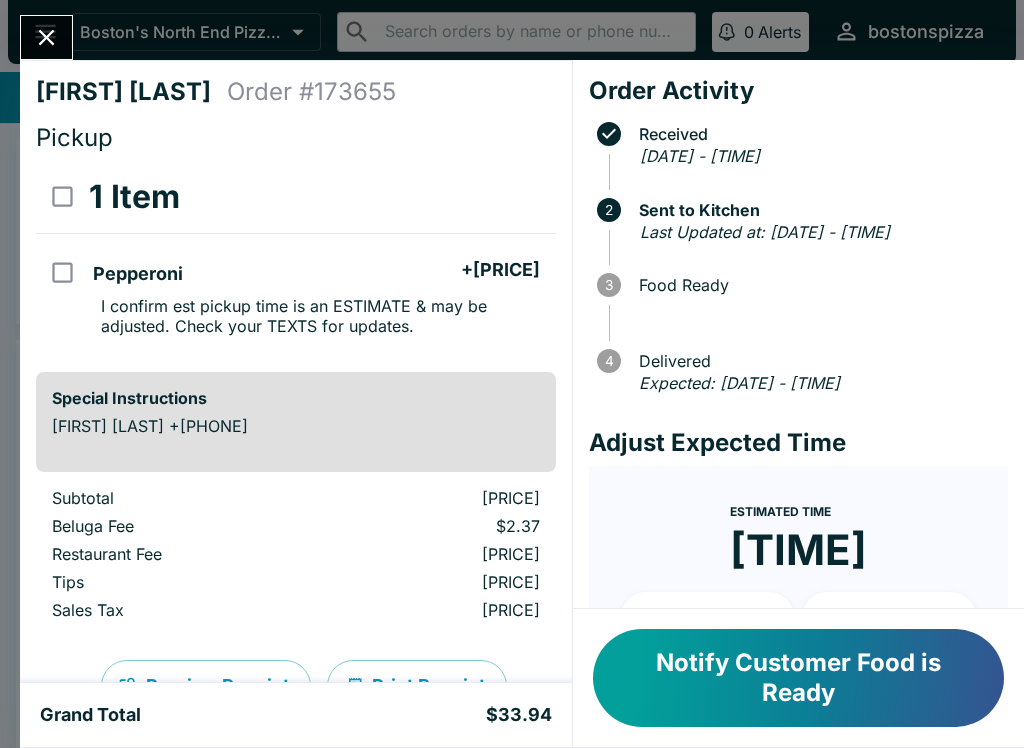 click on "Notify Customer Food is Ready" at bounding box center (798, 678) 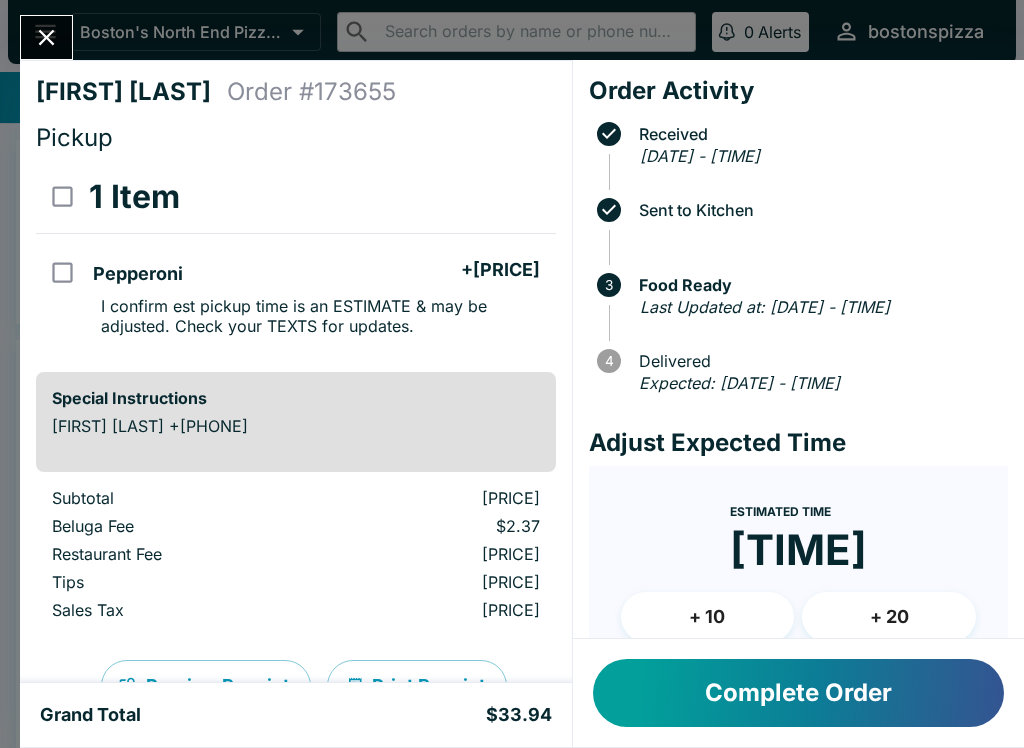 click on "Complete Order" at bounding box center (798, 693) 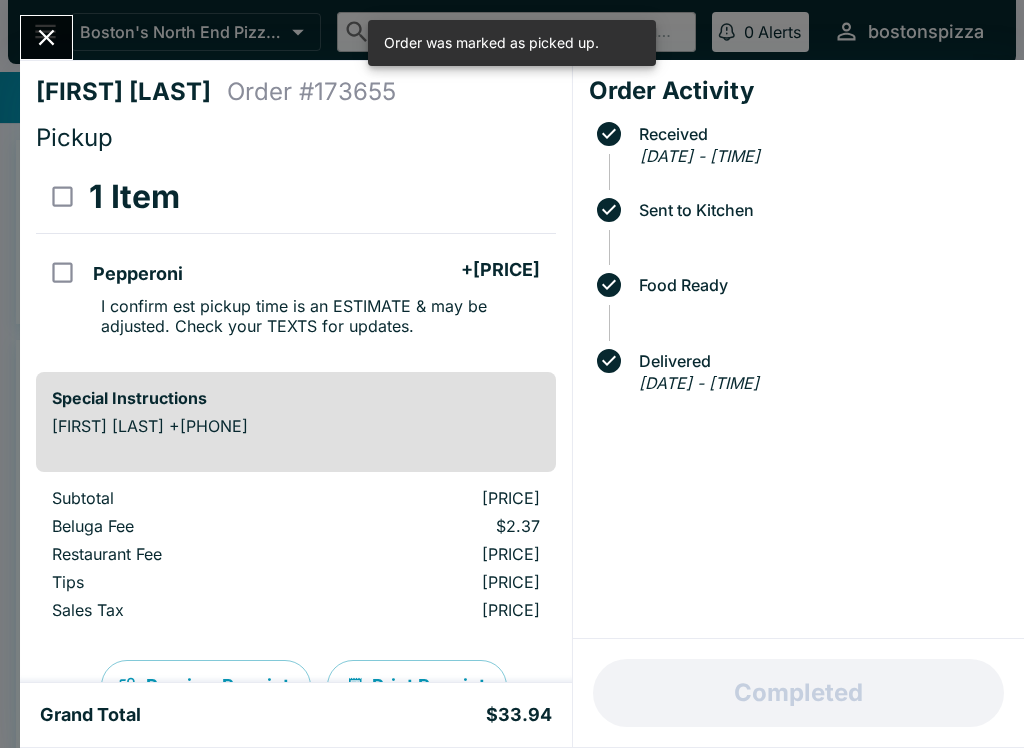 click at bounding box center (46, 37) 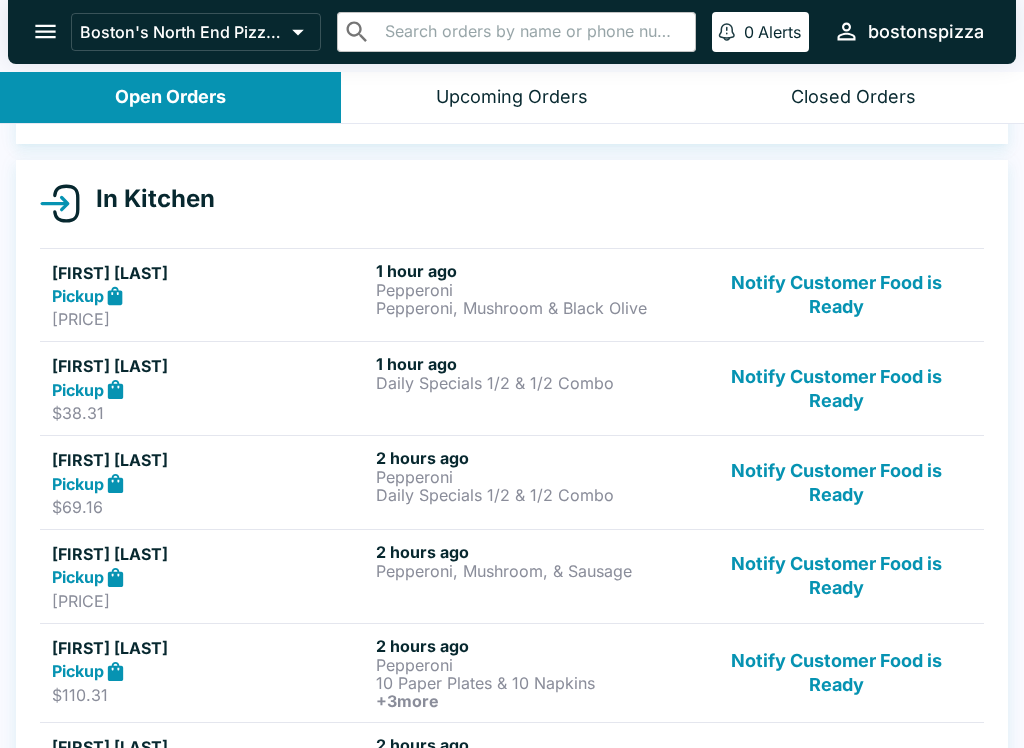 scroll, scrollTop: 182, scrollLeft: 0, axis: vertical 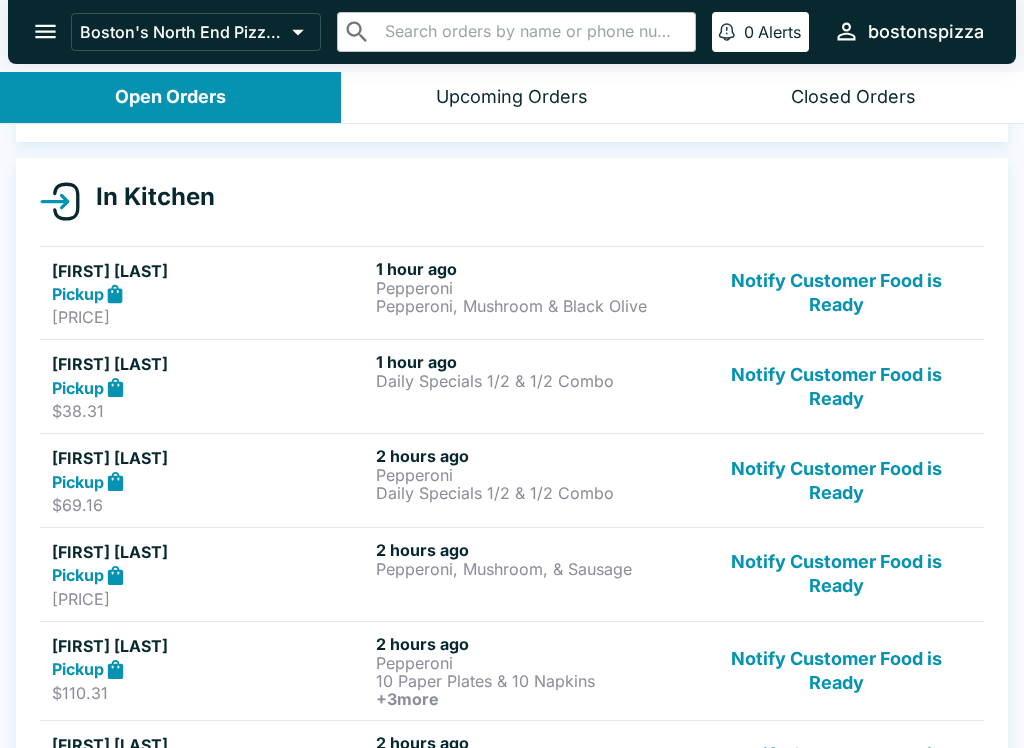 click on "Notify Customer Food is Ready" at bounding box center (836, 293) 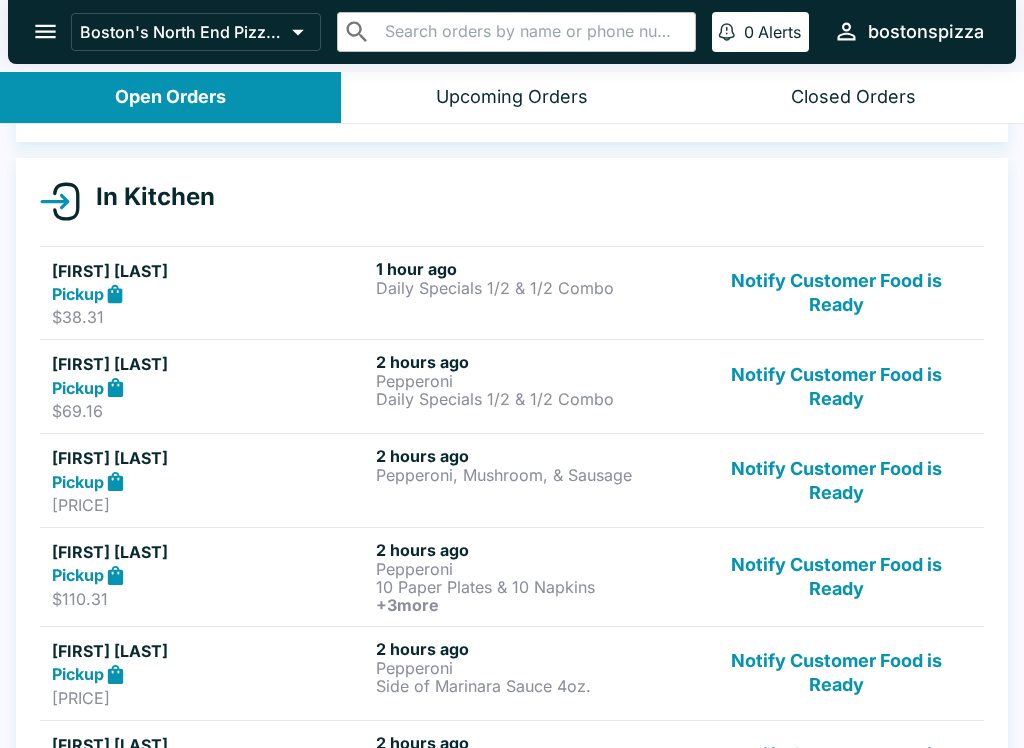 click on "Notify Customer Food is Ready" at bounding box center [836, 293] 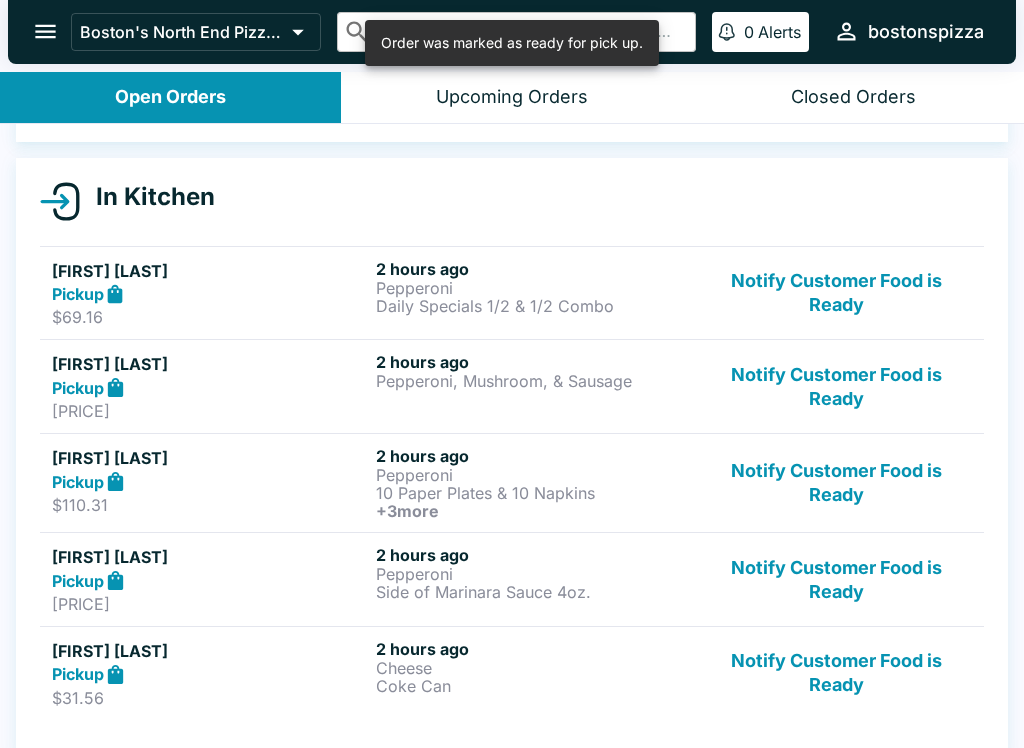 click on "Notify Customer Food is Ready" at bounding box center (836, 293) 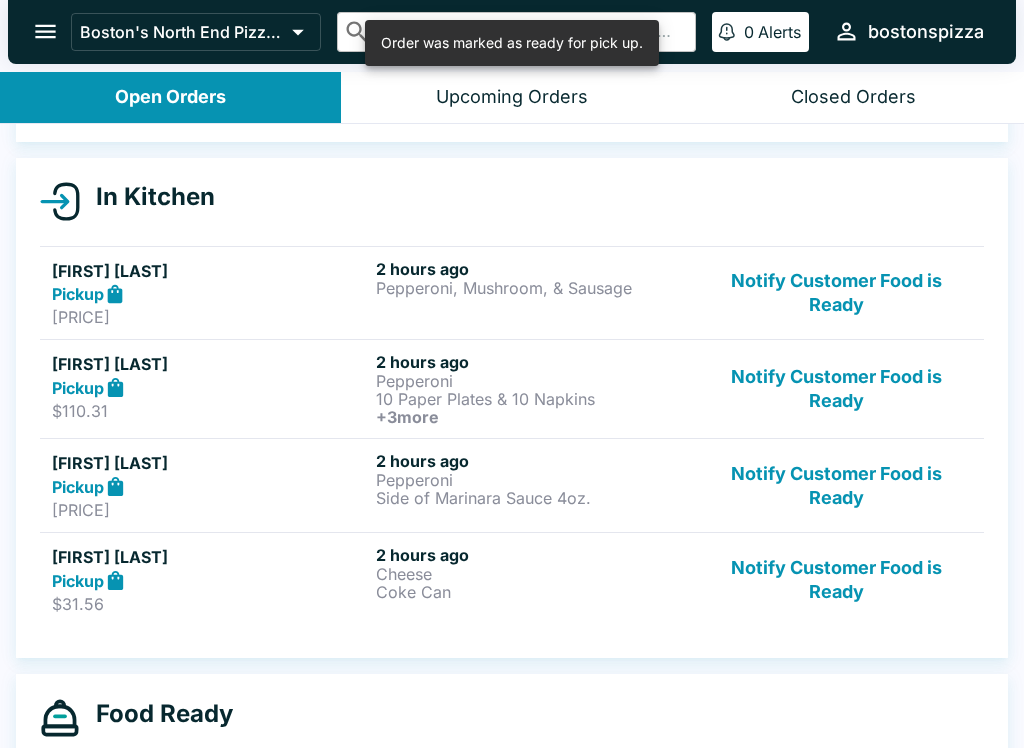 click on "Notify Customer Food is Ready" at bounding box center (836, 293) 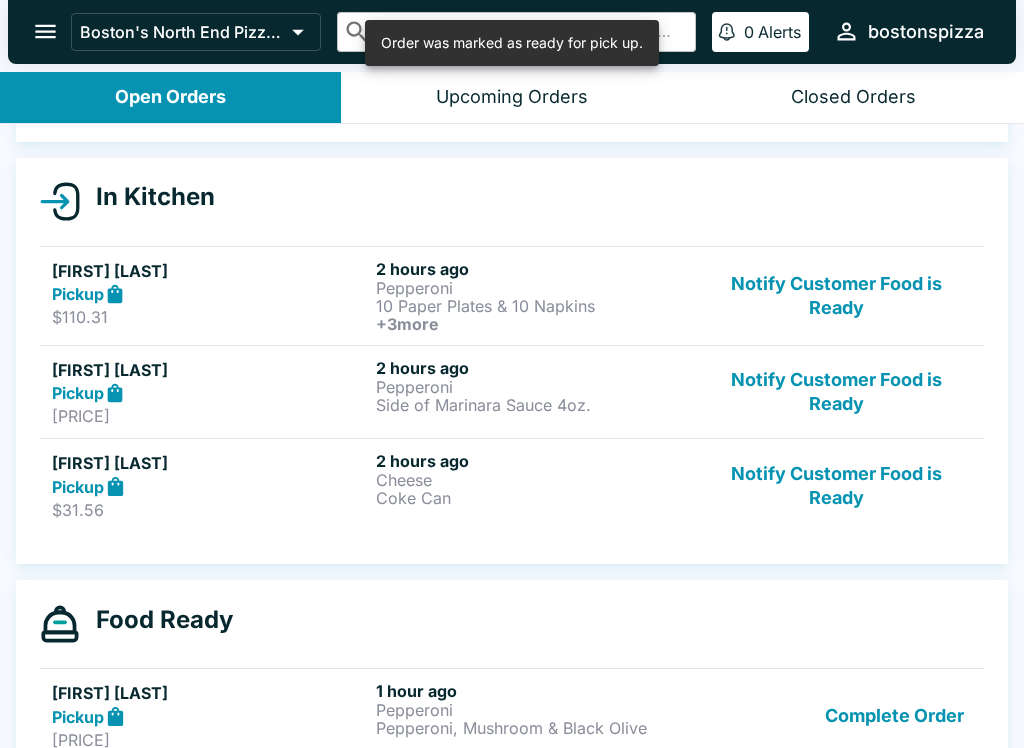 click on "Notify Customer Food is Ready" at bounding box center [836, 296] 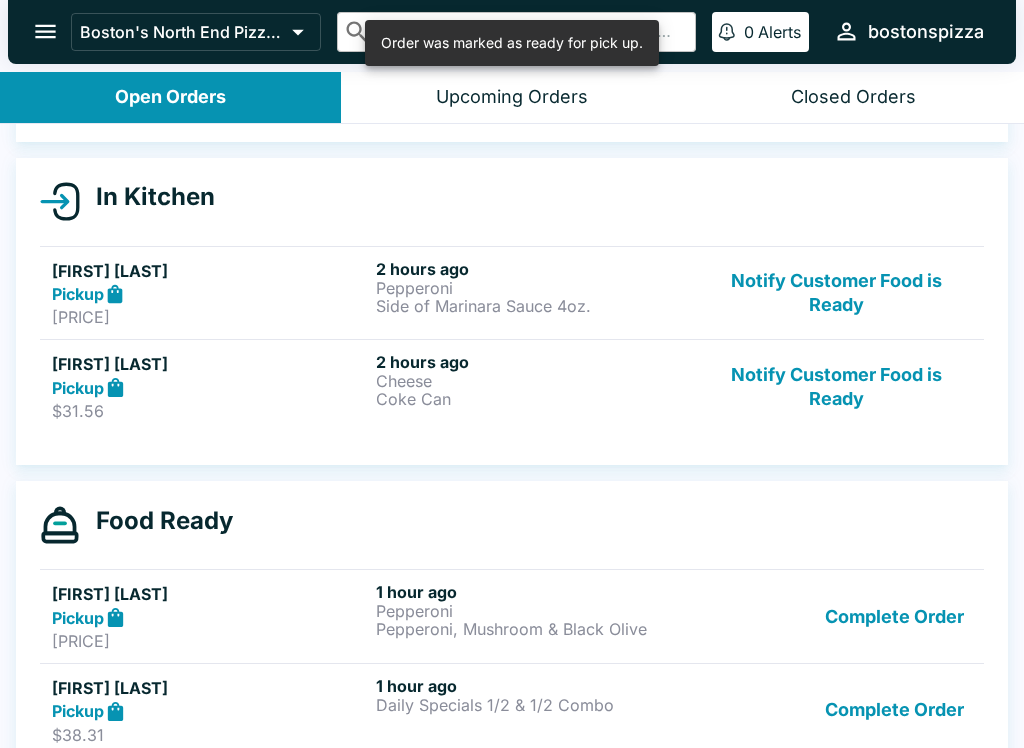 click on "Notify Customer Food is Ready" at bounding box center [836, 293] 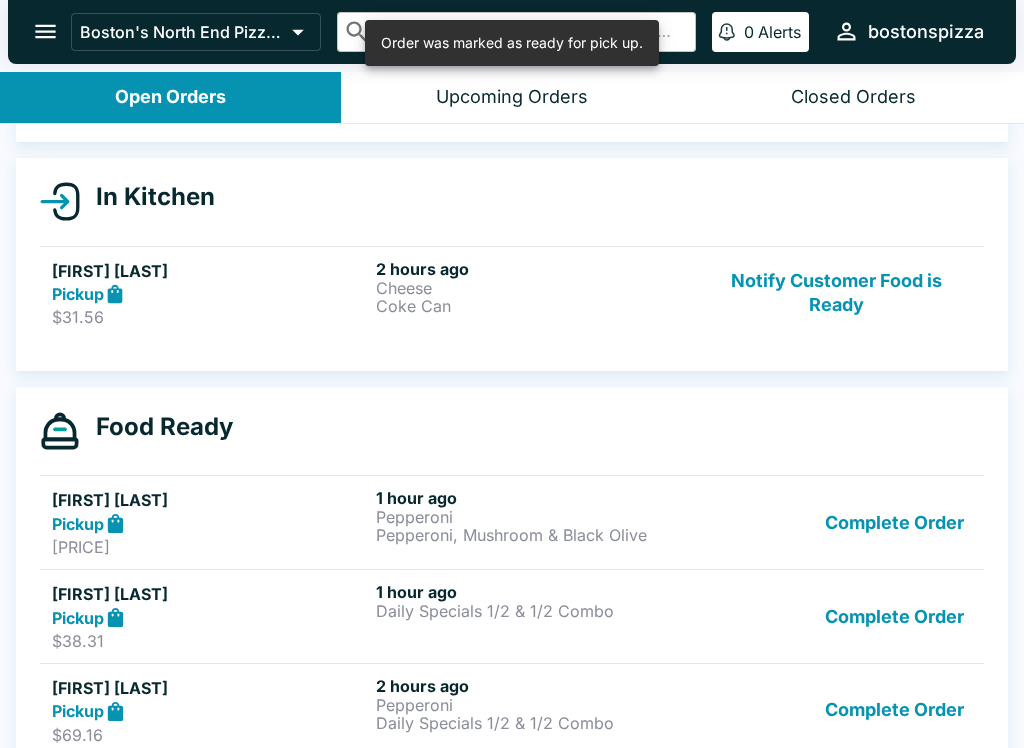 click on "Notify Customer Food is Ready" at bounding box center [836, 293] 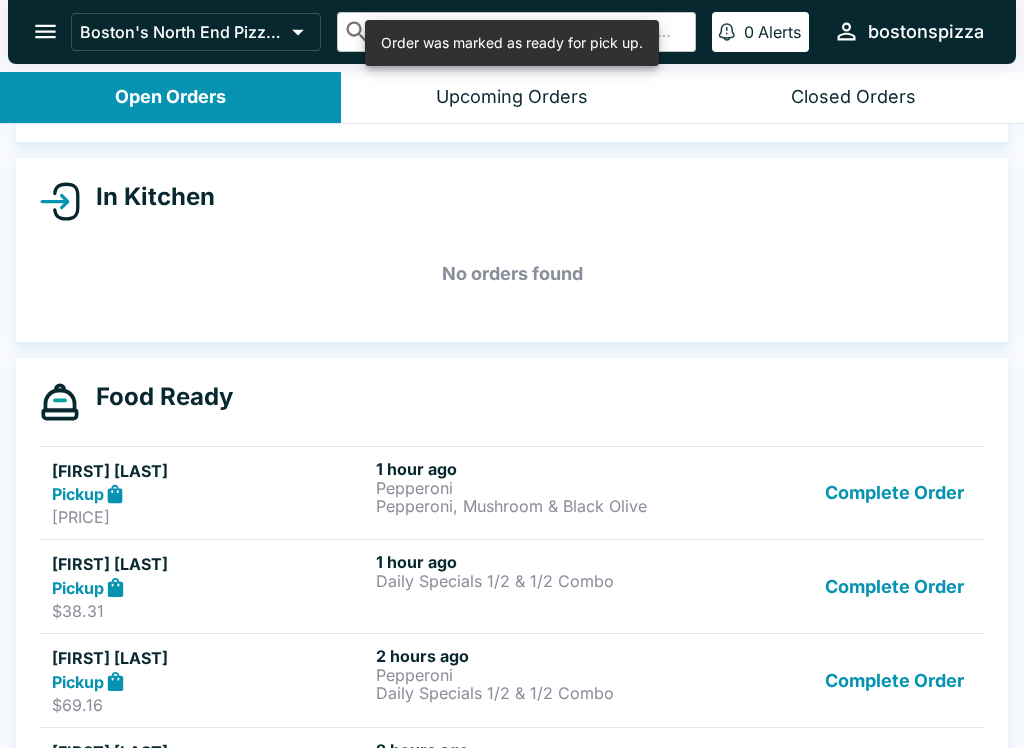 click on "Complete Order" at bounding box center [894, 493] 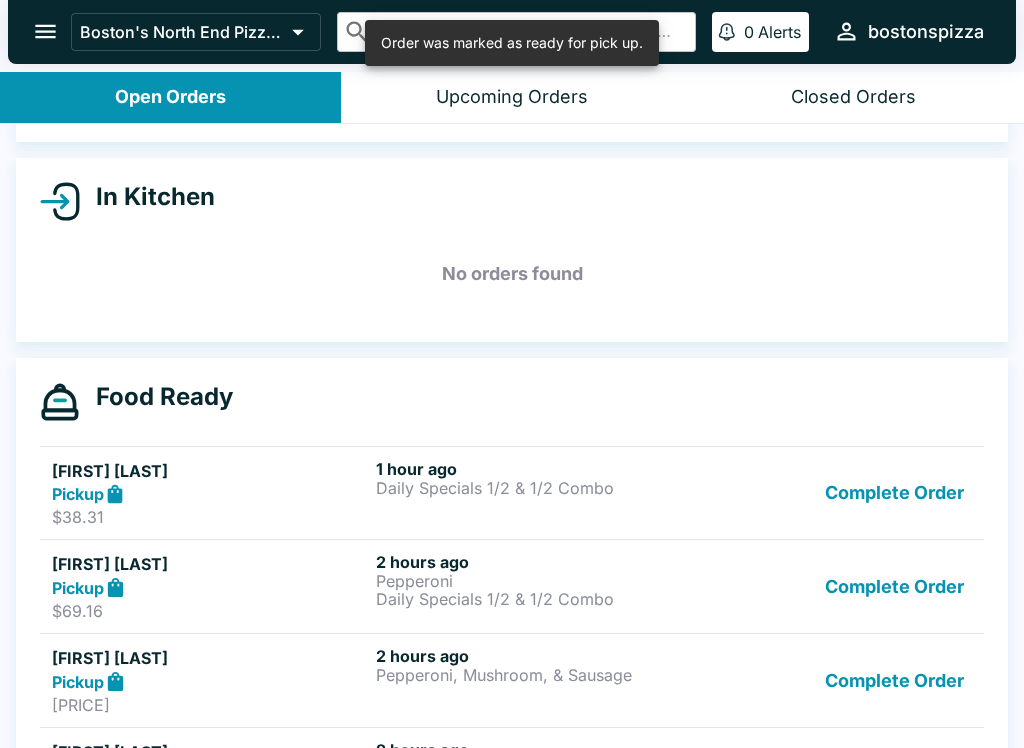 click on "Complete Order" at bounding box center [894, 493] 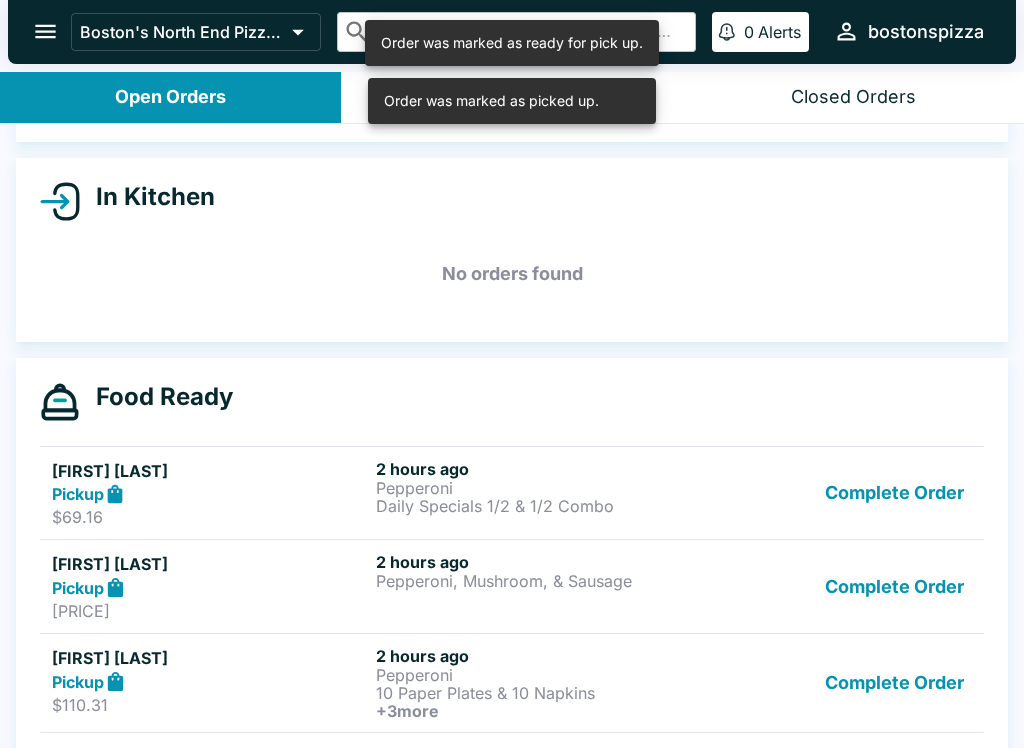 click on "Complete Order" at bounding box center (894, 493) 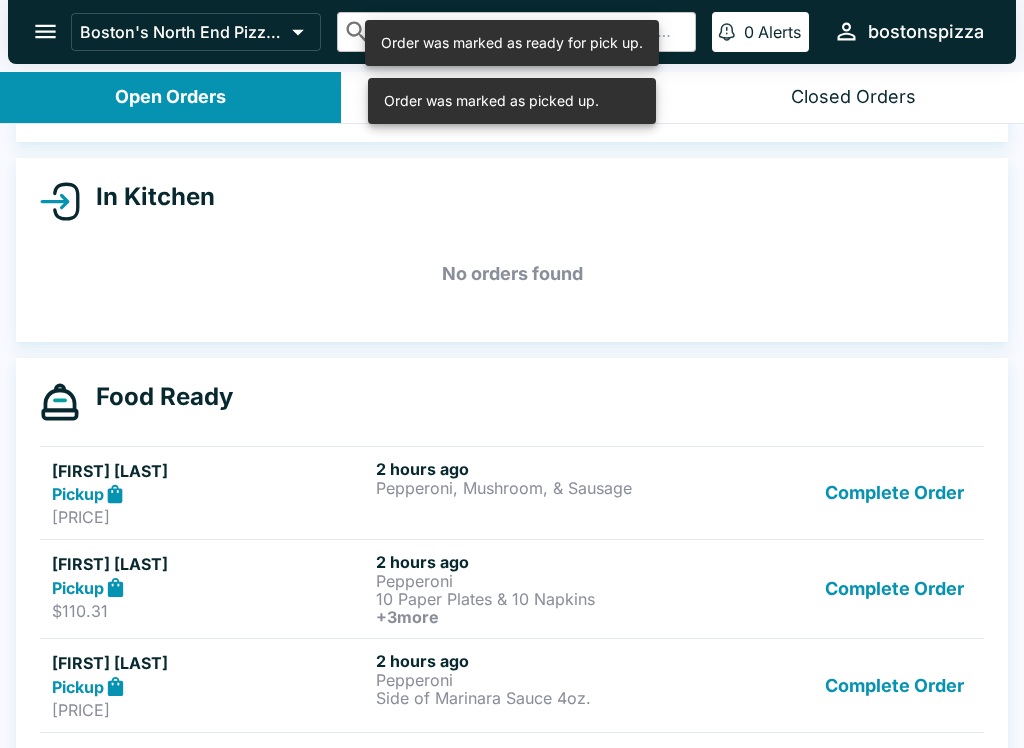 click on "Complete Order" at bounding box center [894, 493] 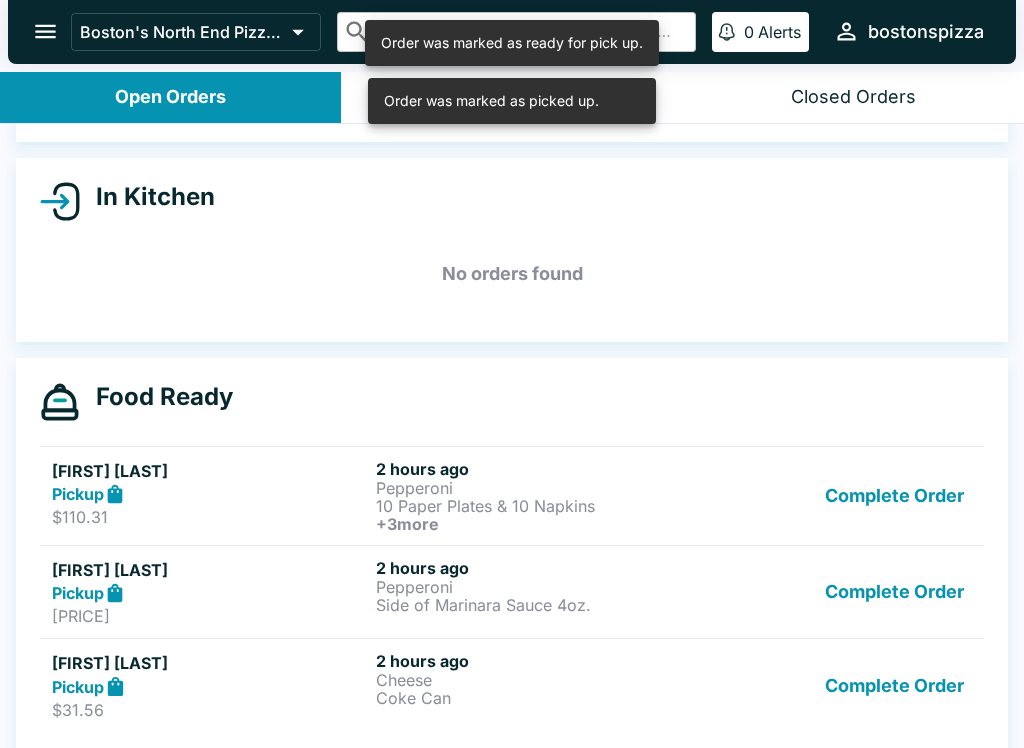 click on "Complete Order" at bounding box center [894, 496] 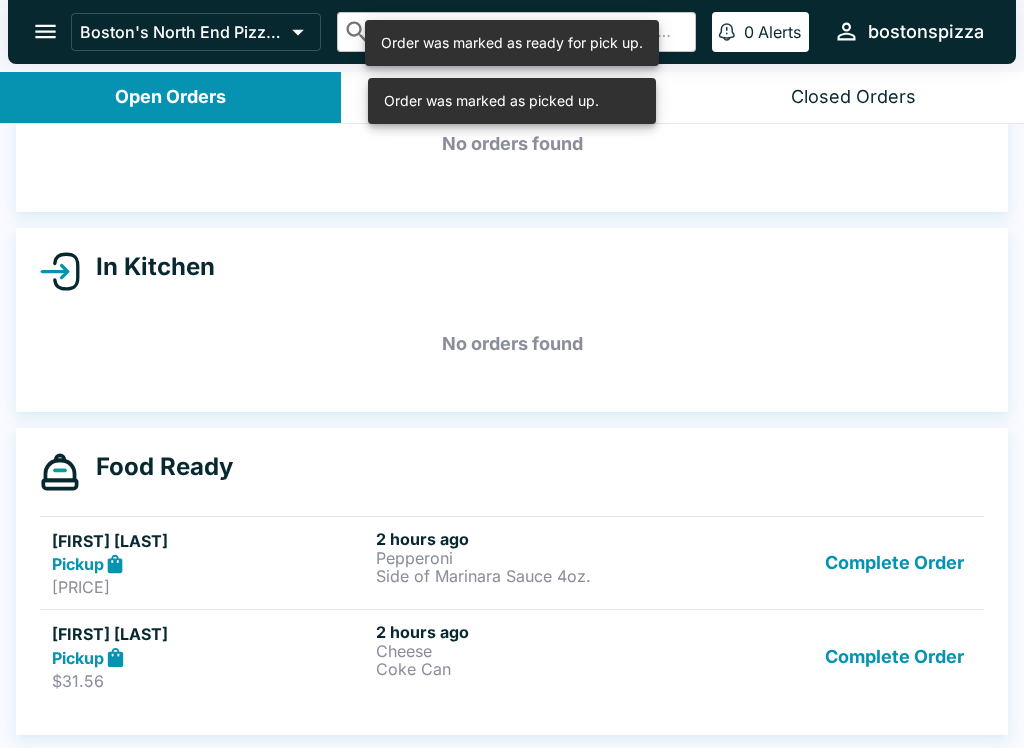 click on "Complete Order" at bounding box center (894, 563) 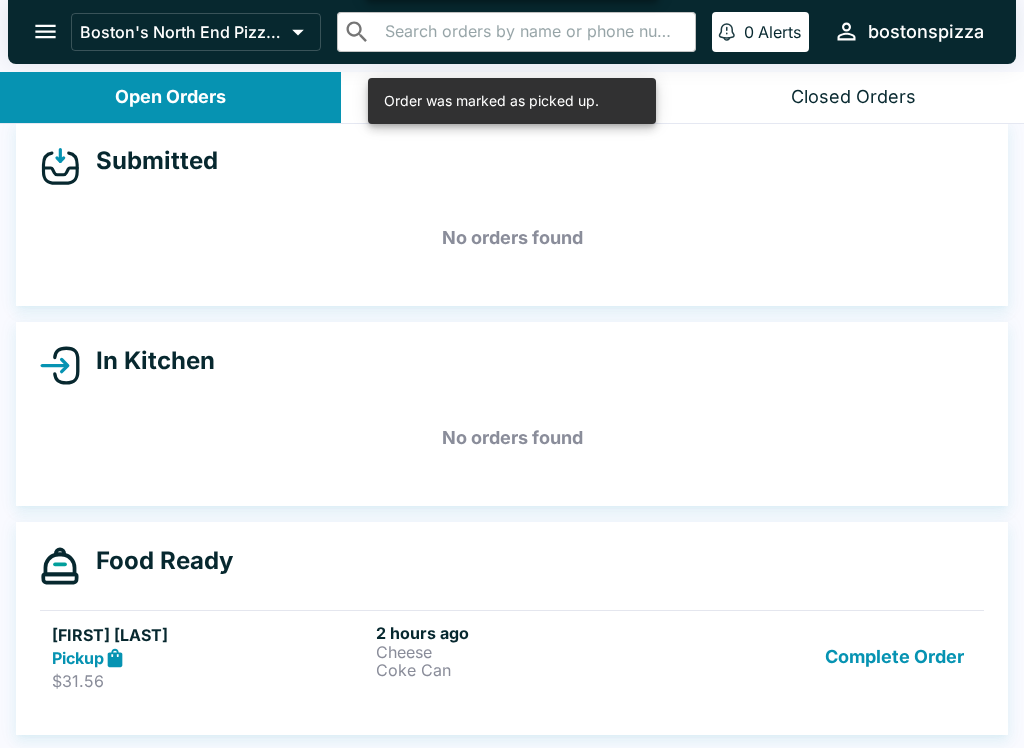 scroll, scrollTop: 18, scrollLeft: 0, axis: vertical 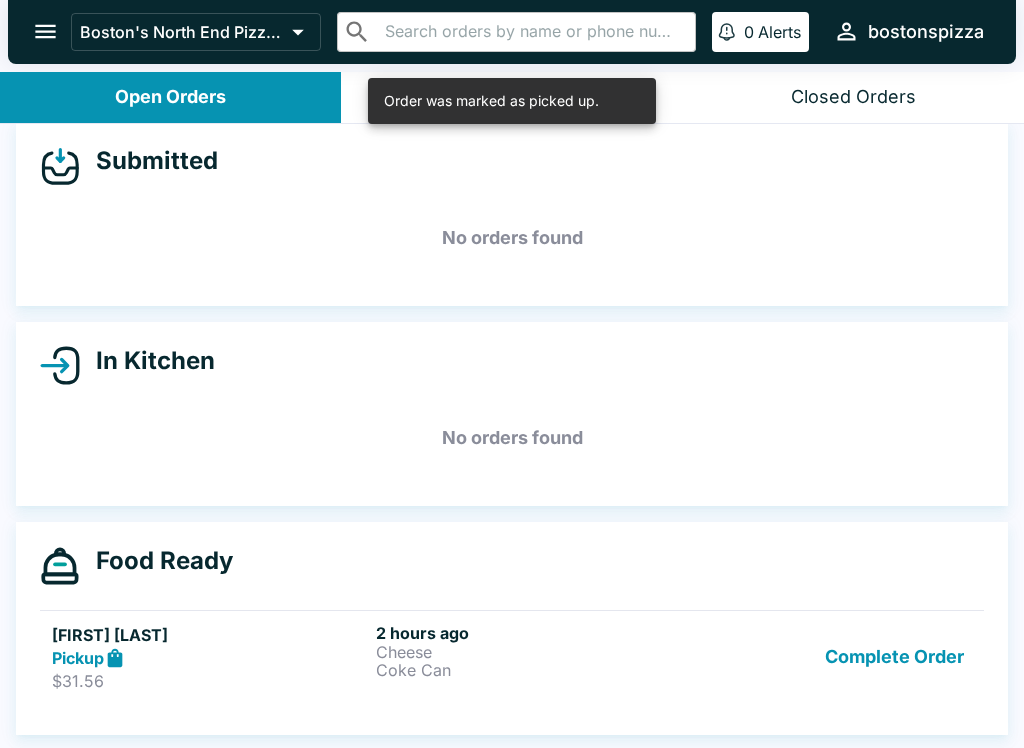 click on "Complete Order" at bounding box center (894, 657) 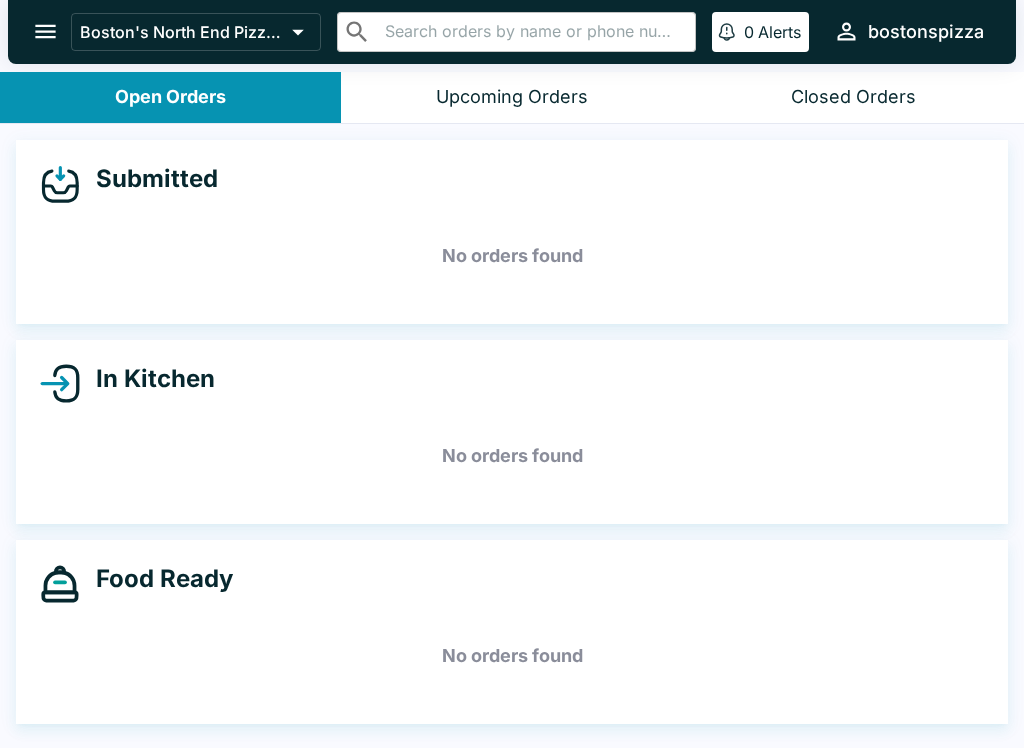 click at bounding box center (45, 31) 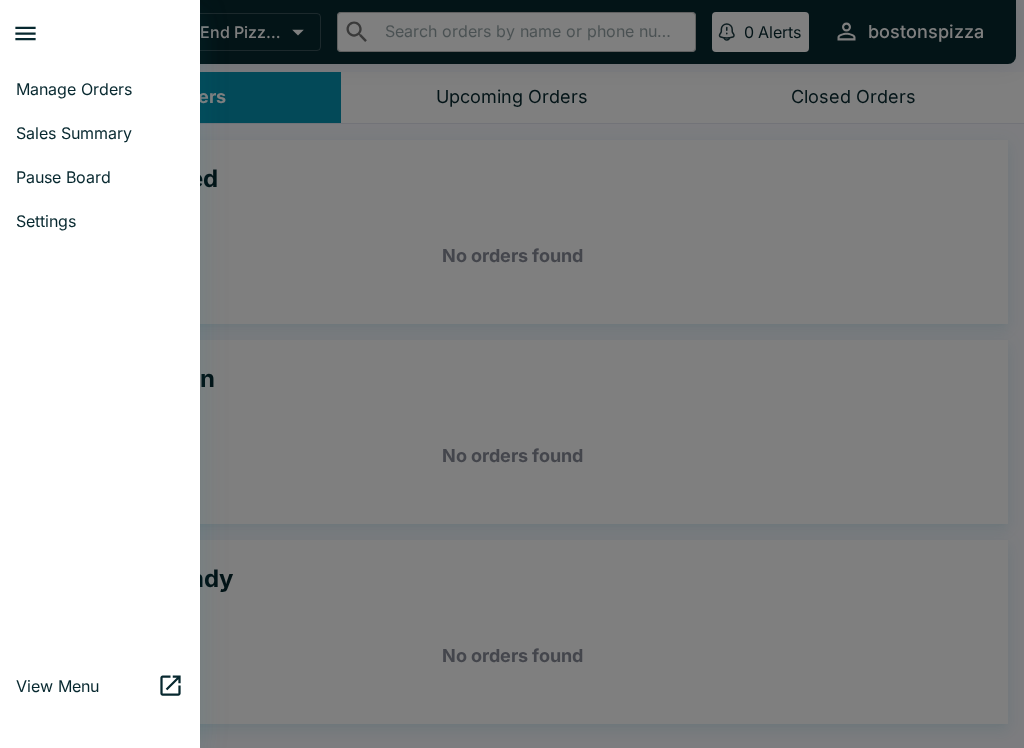 click on "Sales Summary" at bounding box center [100, 133] 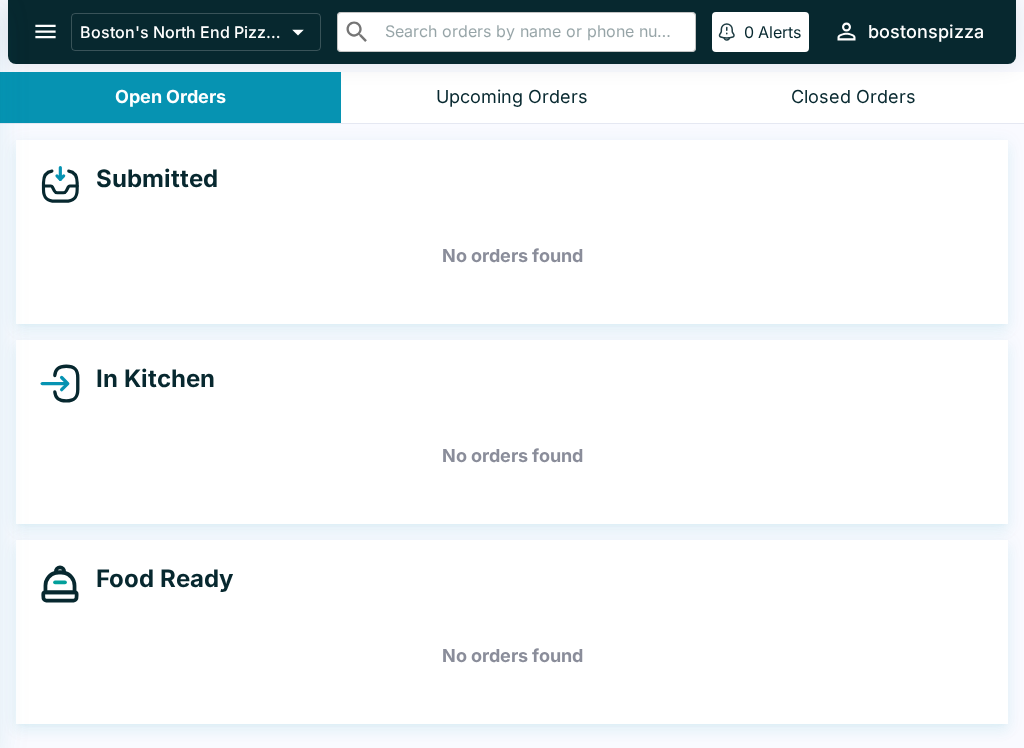 select on "03:00" 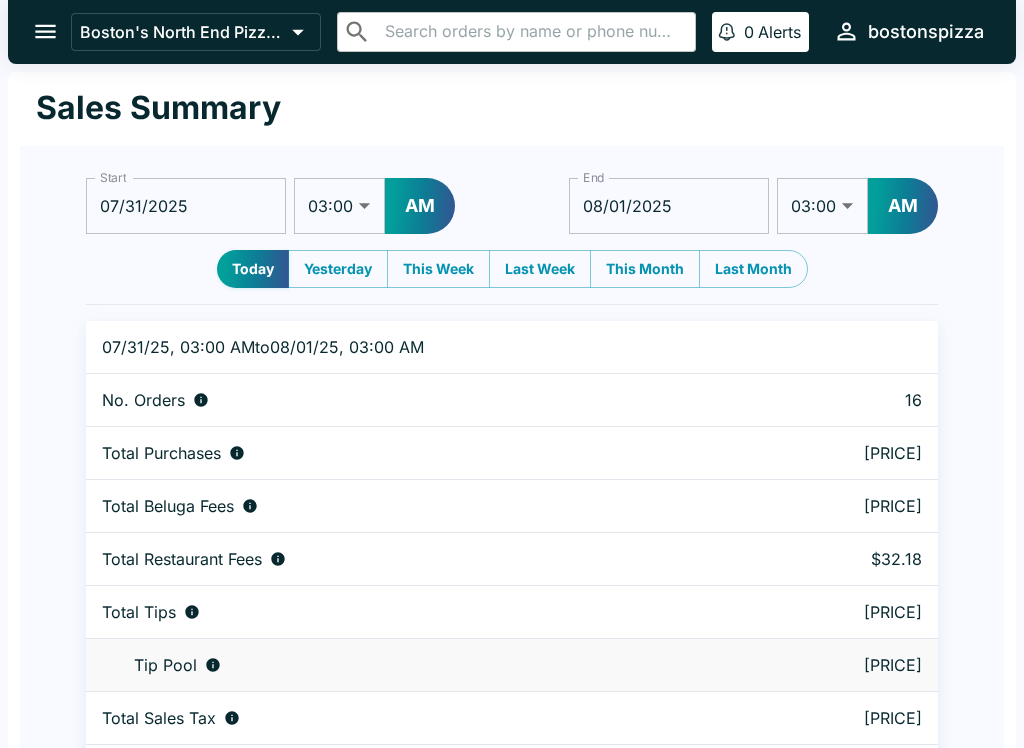 scroll, scrollTop: 61, scrollLeft: 0, axis: vertical 